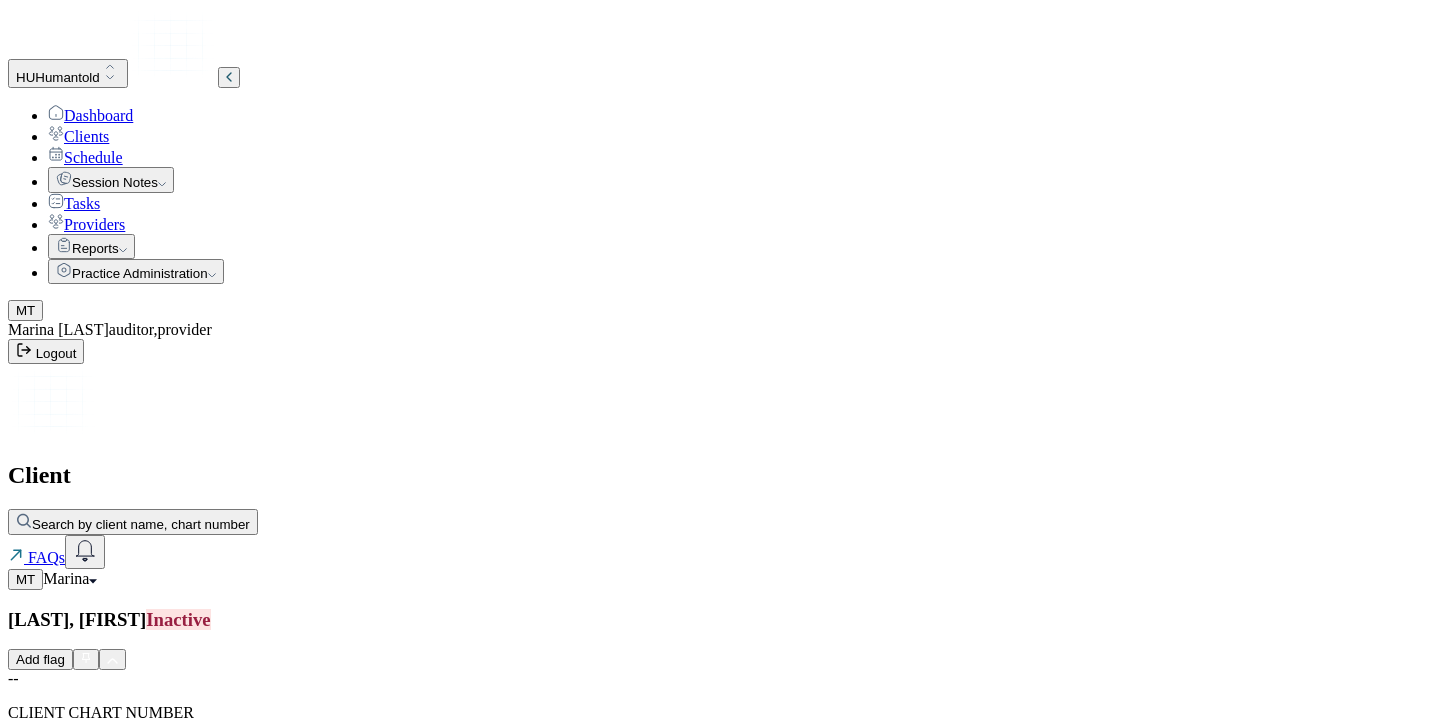 scroll, scrollTop: 361, scrollLeft: 0, axis: vertical 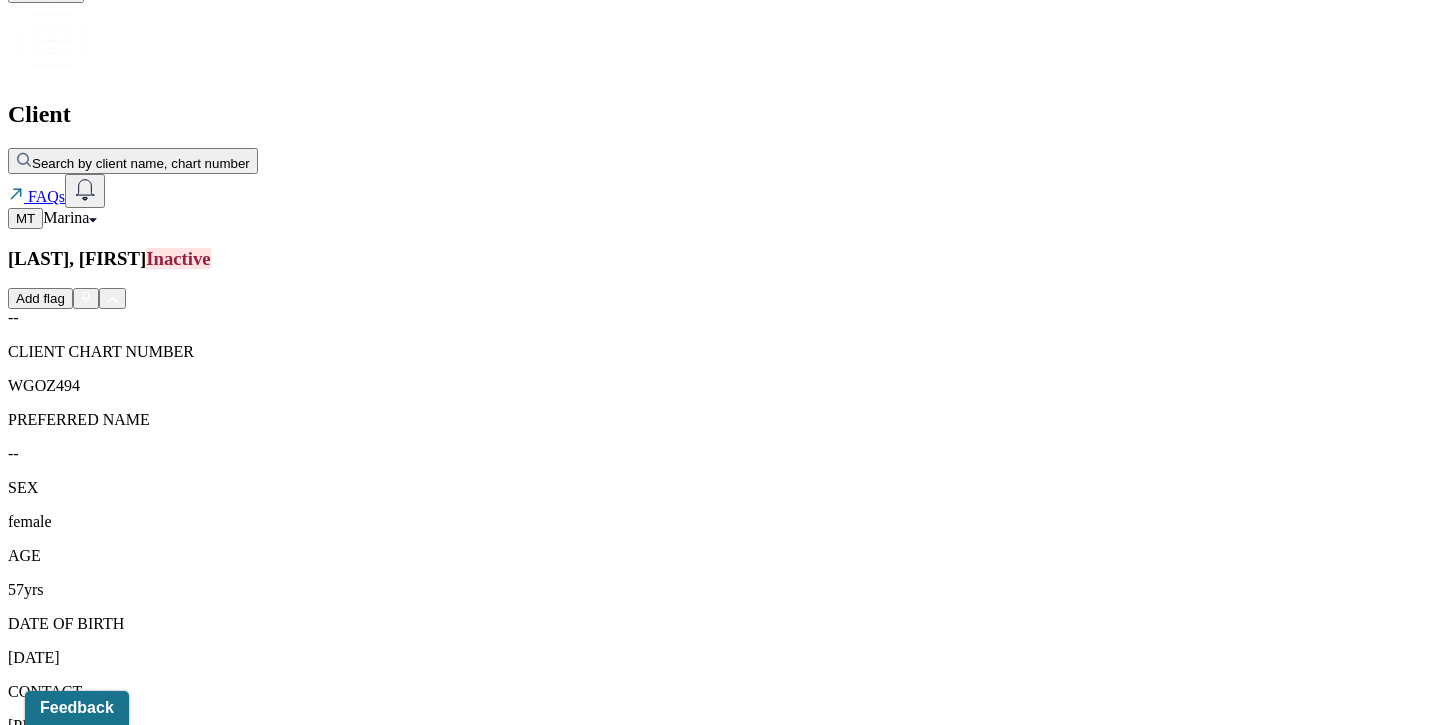 click on "Dashboard" at bounding box center [90, -246] 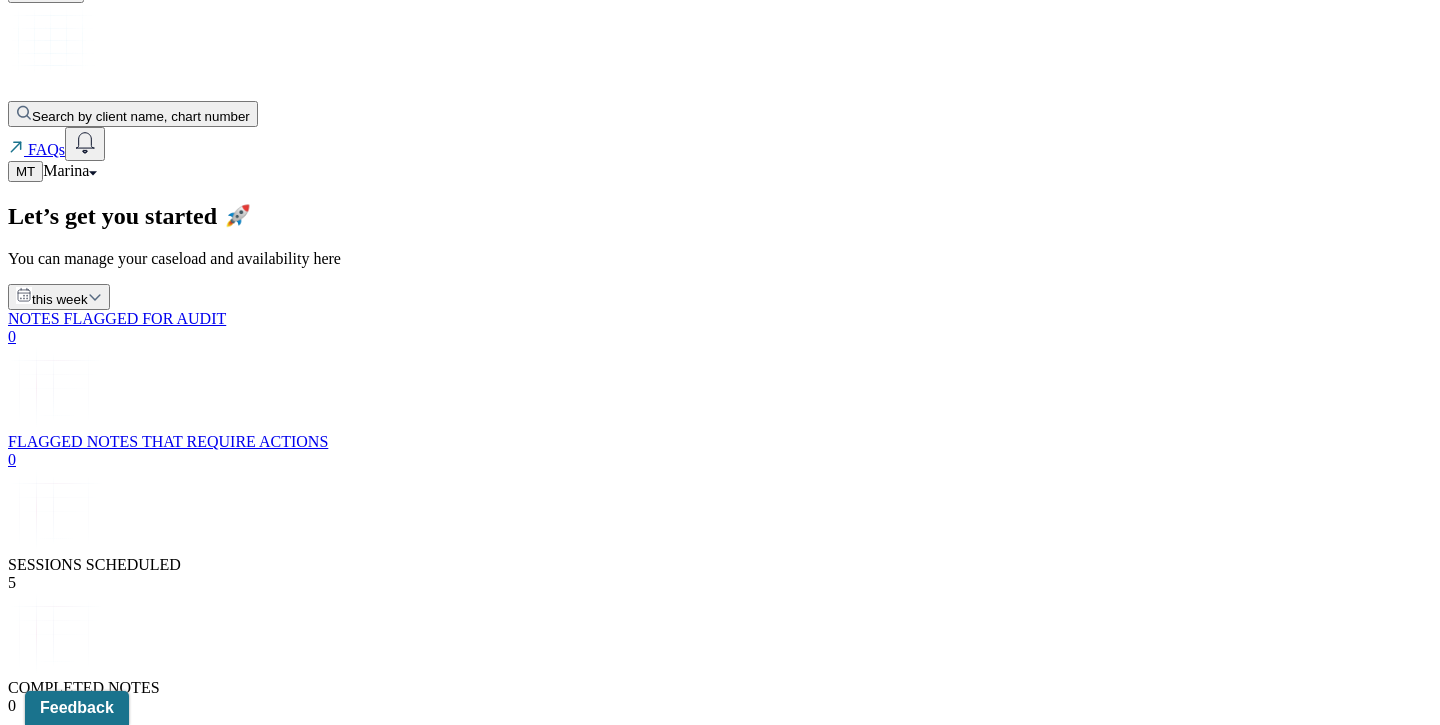 scroll, scrollTop: 351, scrollLeft: 0, axis: vertical 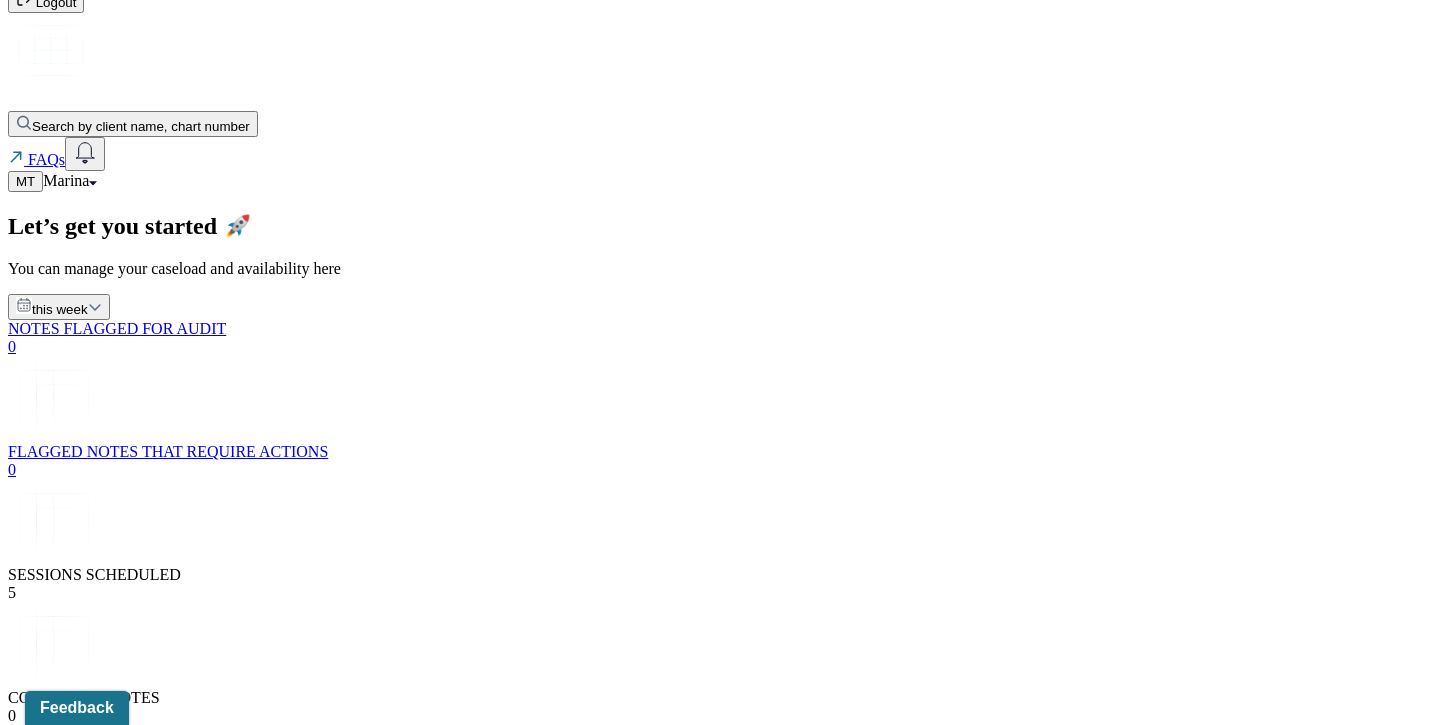 click on "Complete [LAST]'s Tue, [DATE] session note" at bounding box center [214, 5958] 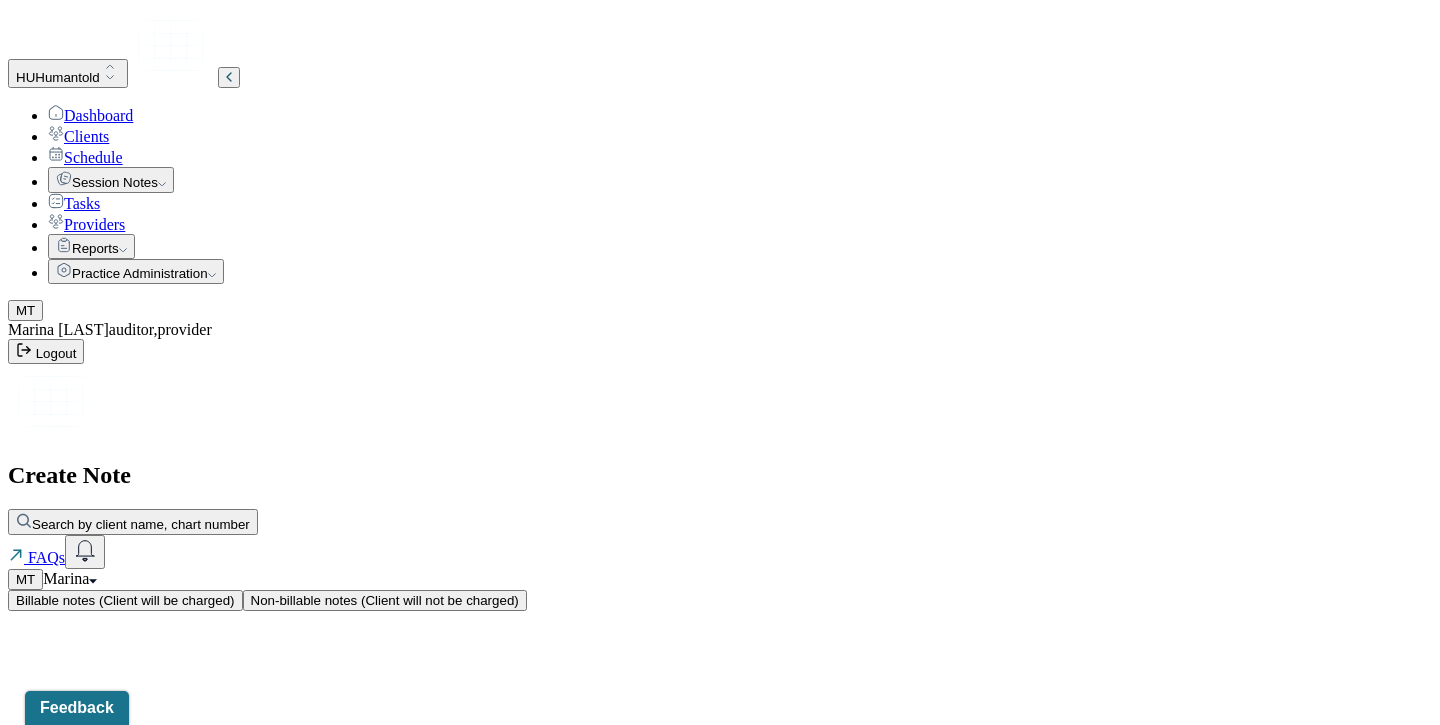 scroll, scrollTop: 0, scrollLeft: 0, axis: both 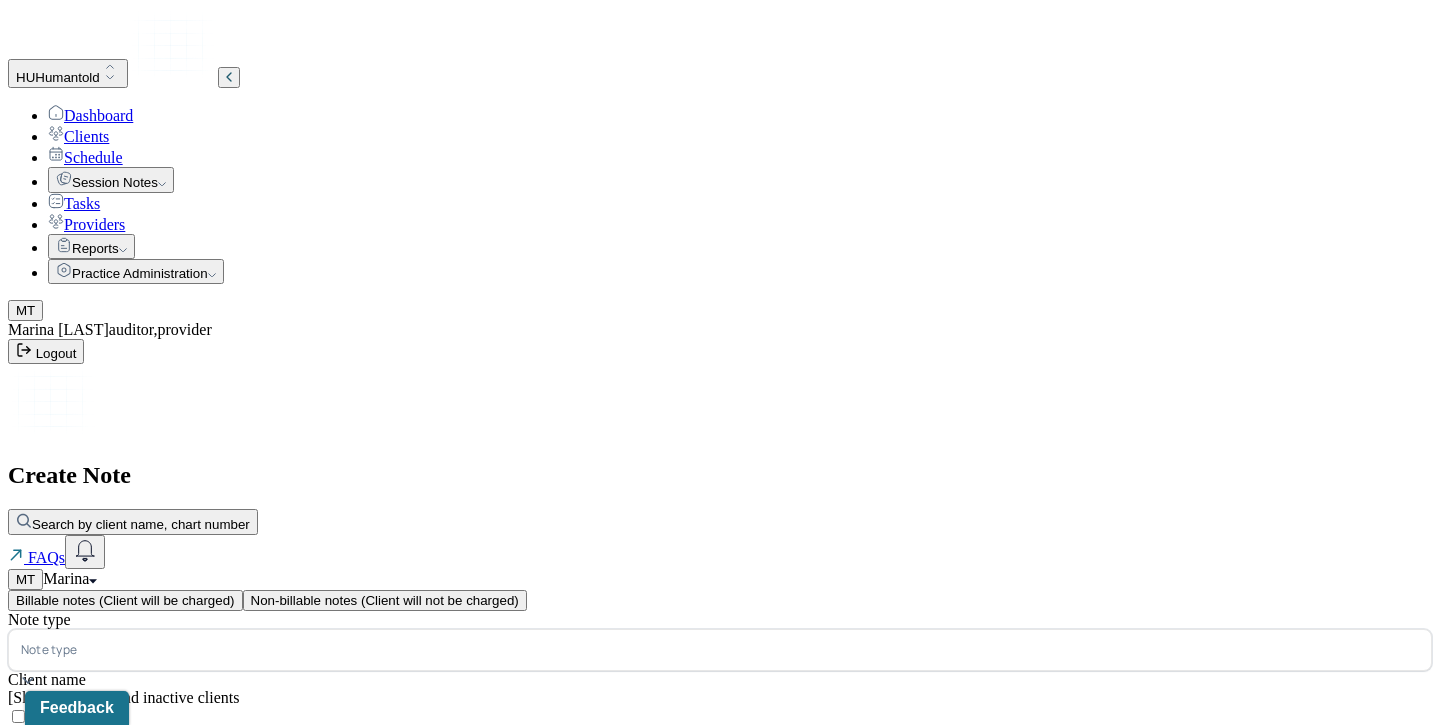 click at bounding box center [750, 650] 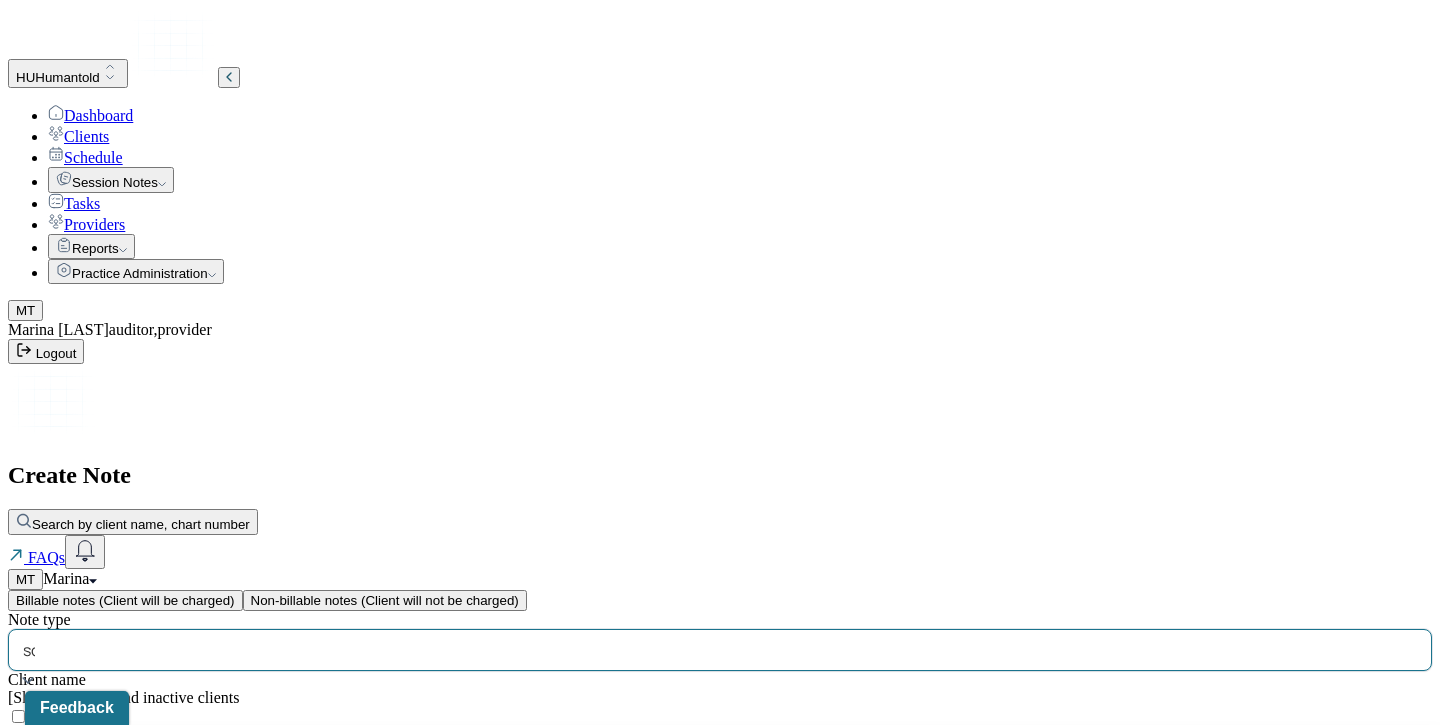 type on "soa" 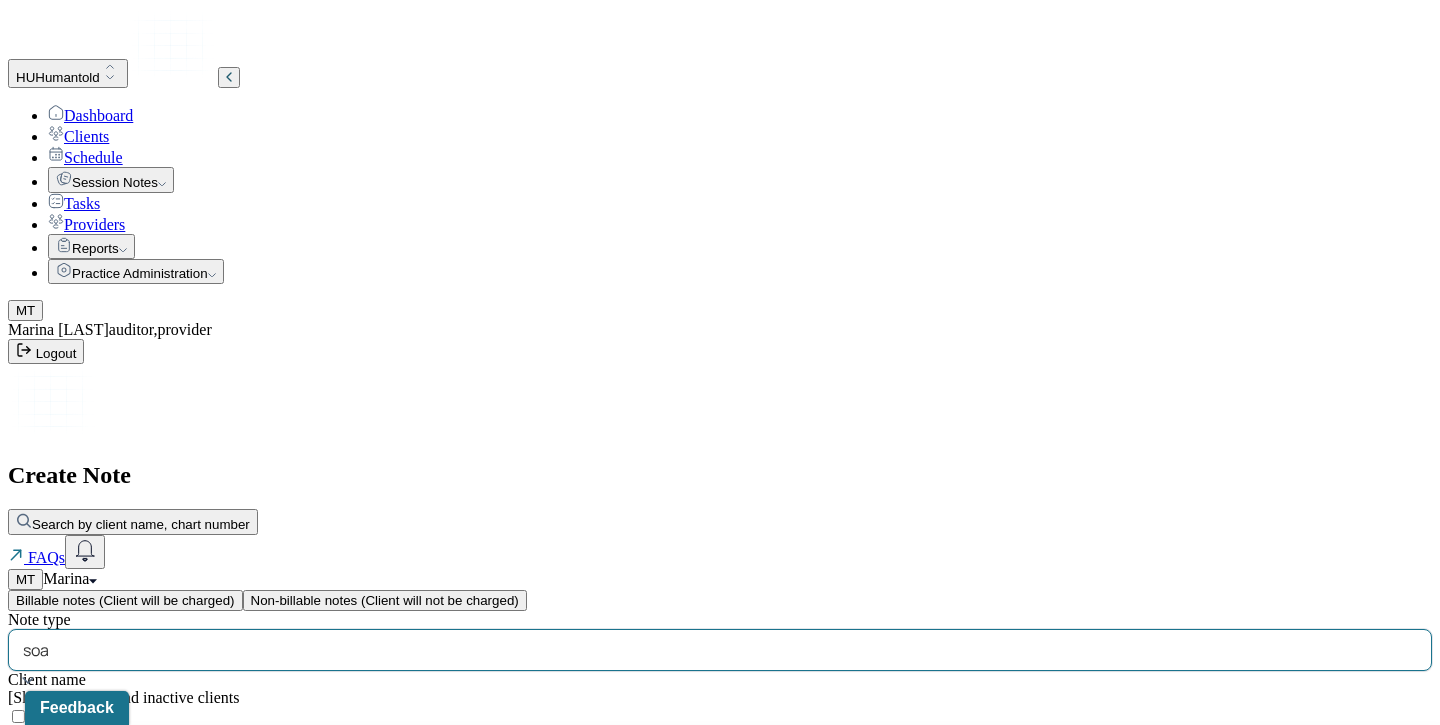 click on "Individual soap note" at bounding box center (728, 805) 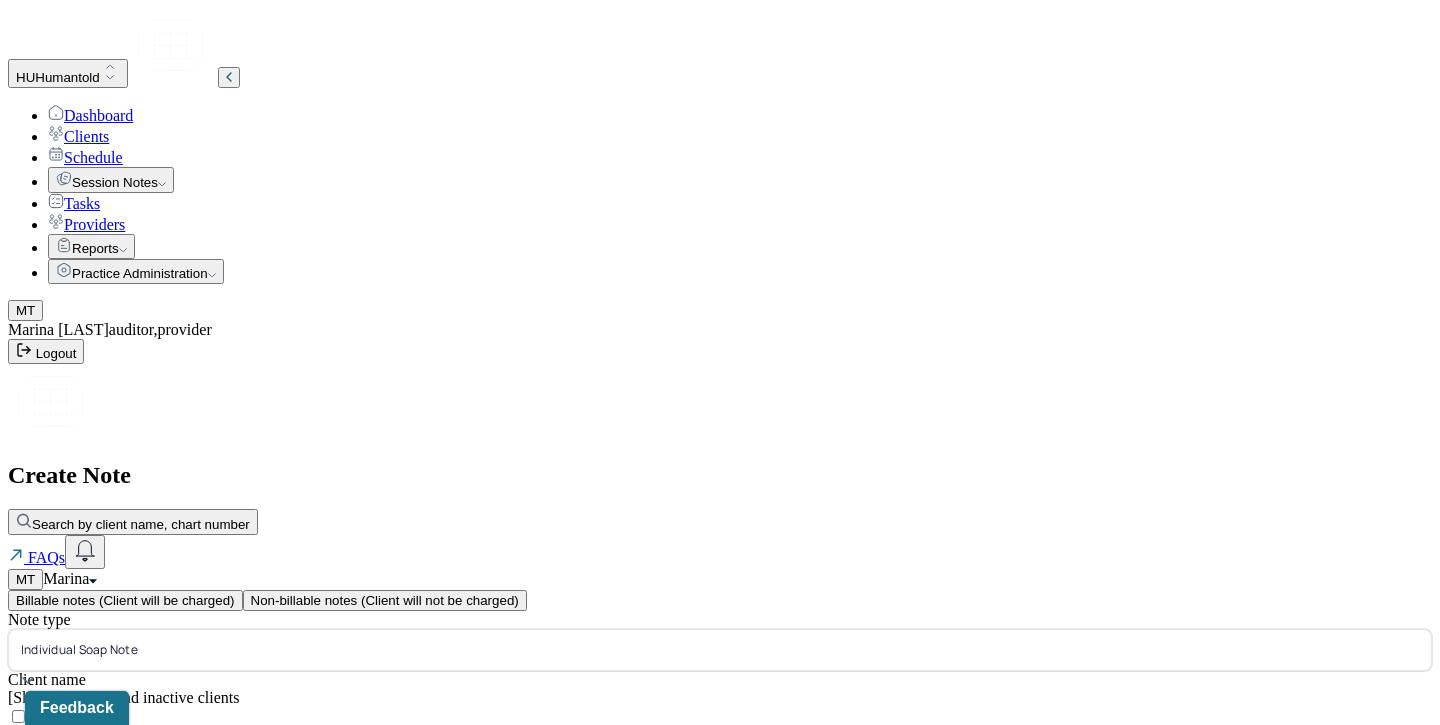click on "14:00" at bounding box center [52, 958] 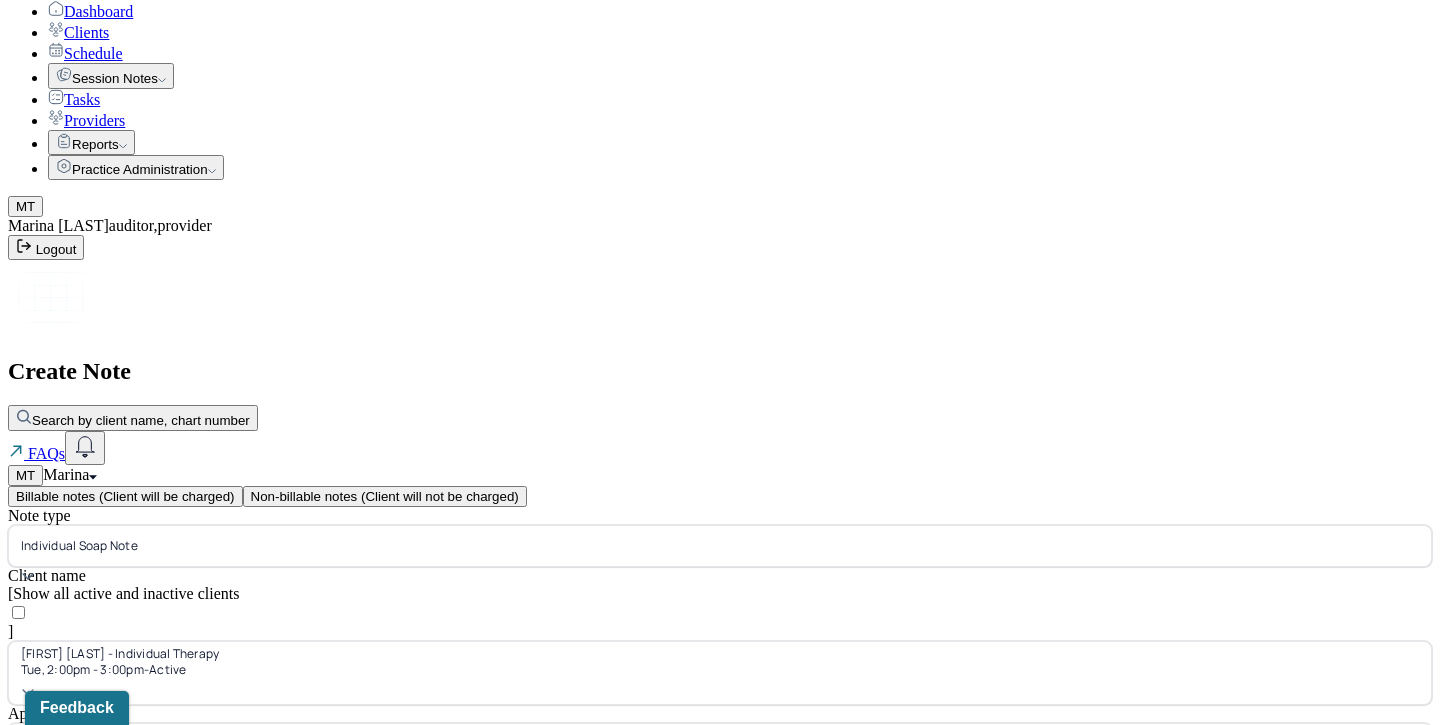 type on "11:00" 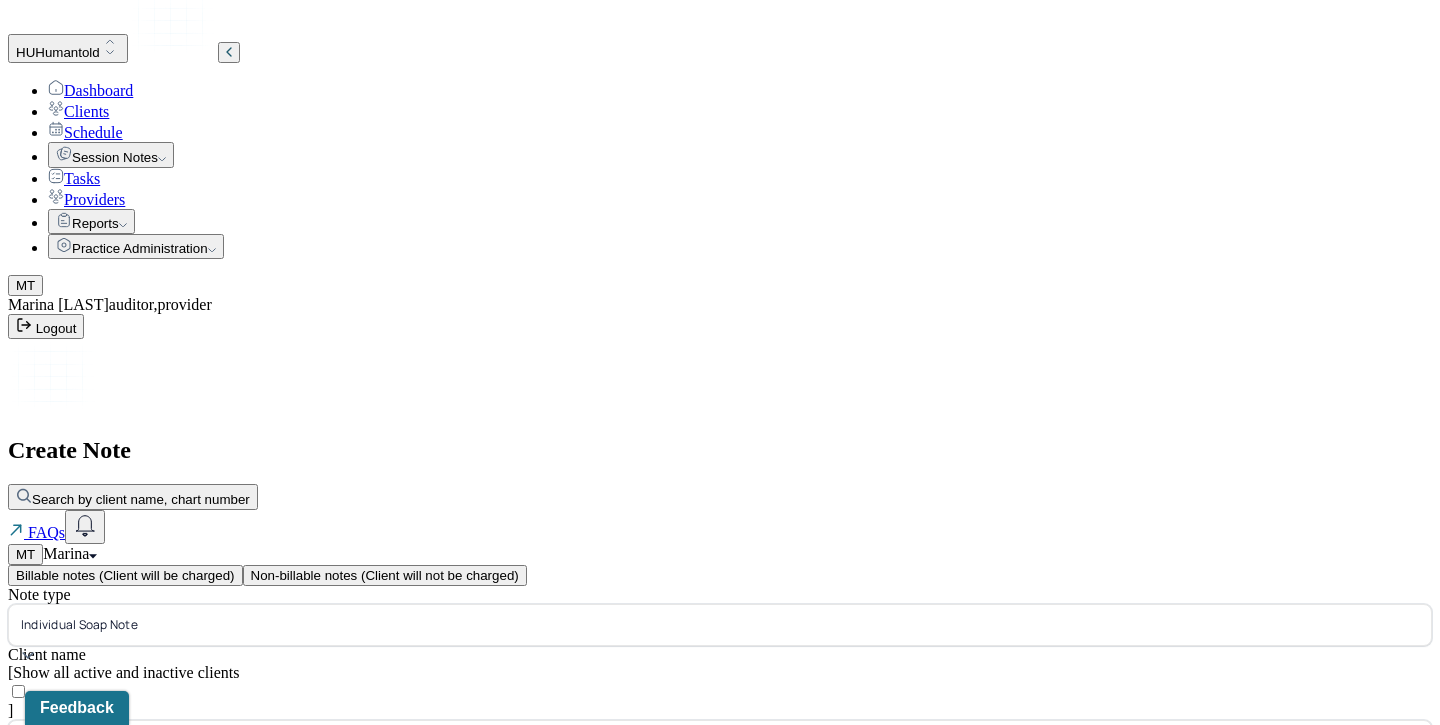 scroll, scrollTop: 2, scrollLeft: 0, axis: vertical 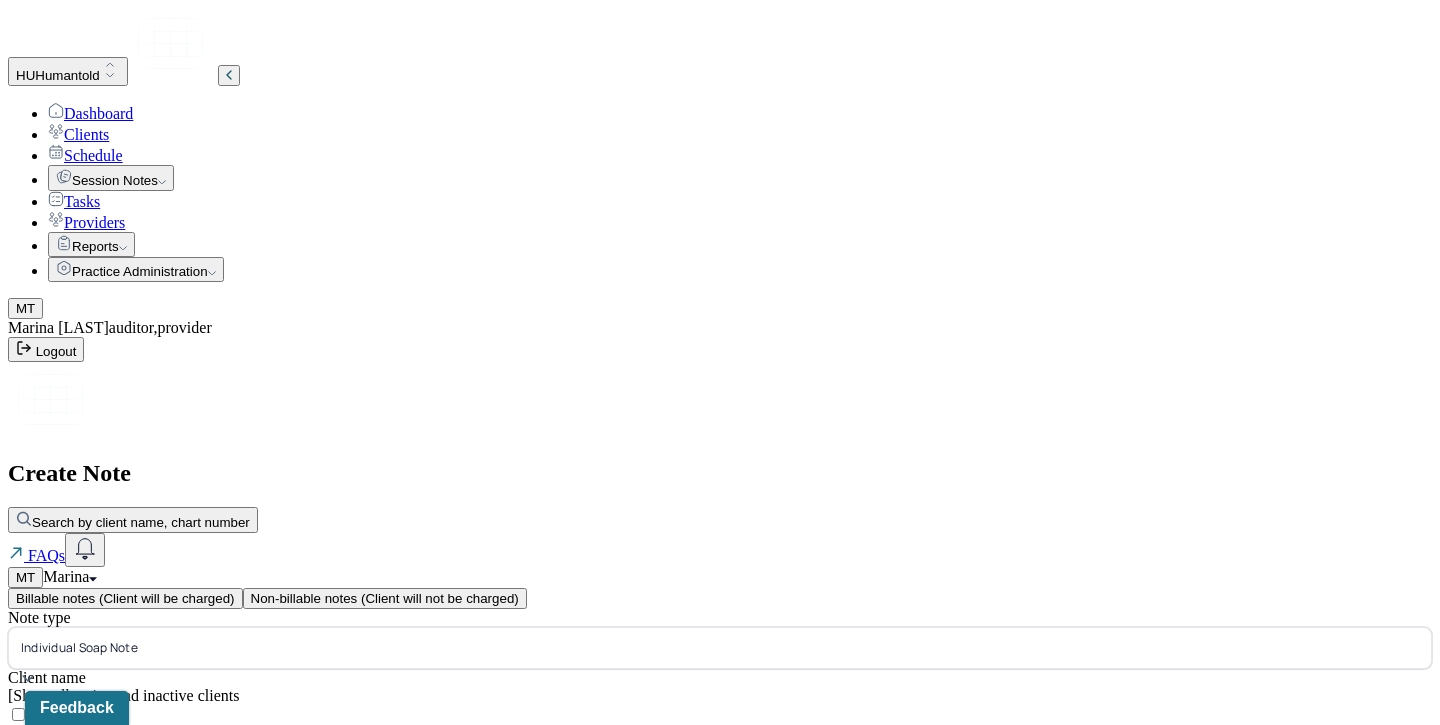 type on "12:00" 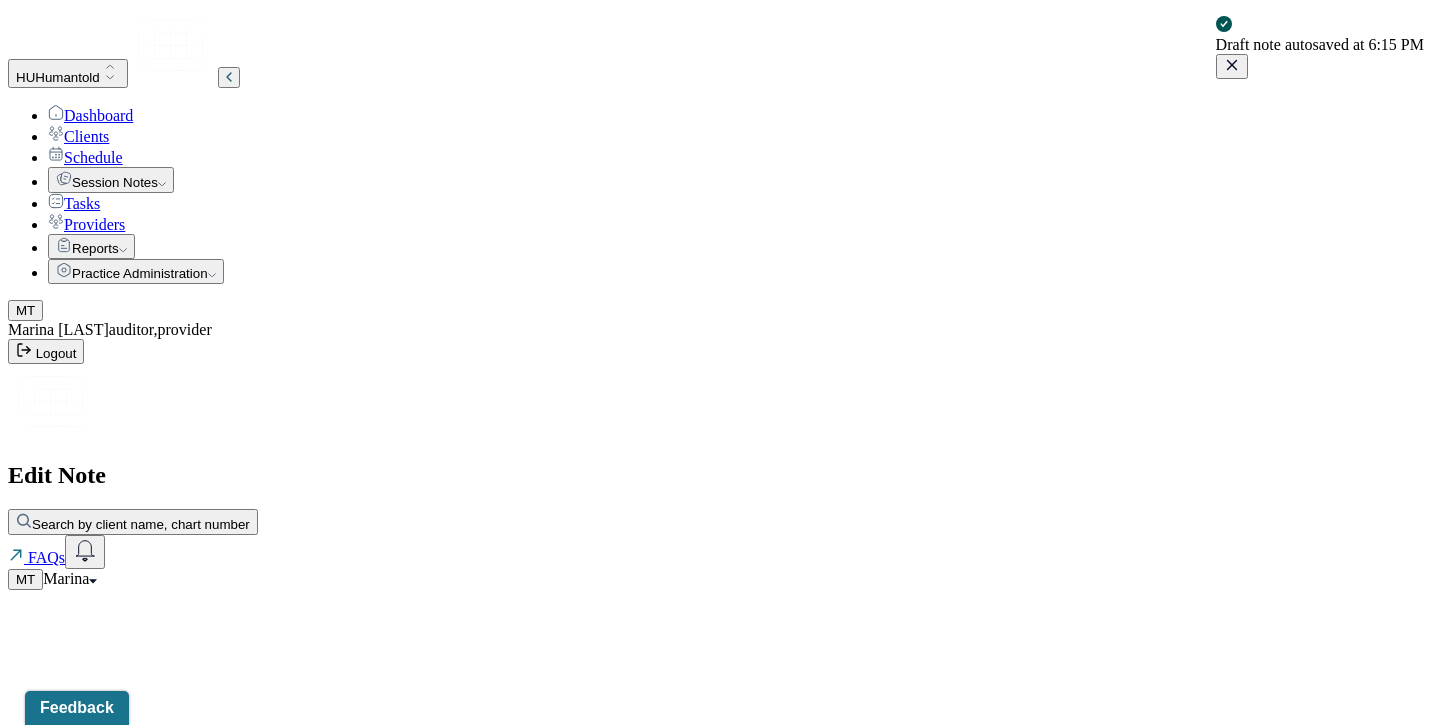 scroll, scrollTop: 0, scrollLeft: 0, axis: both 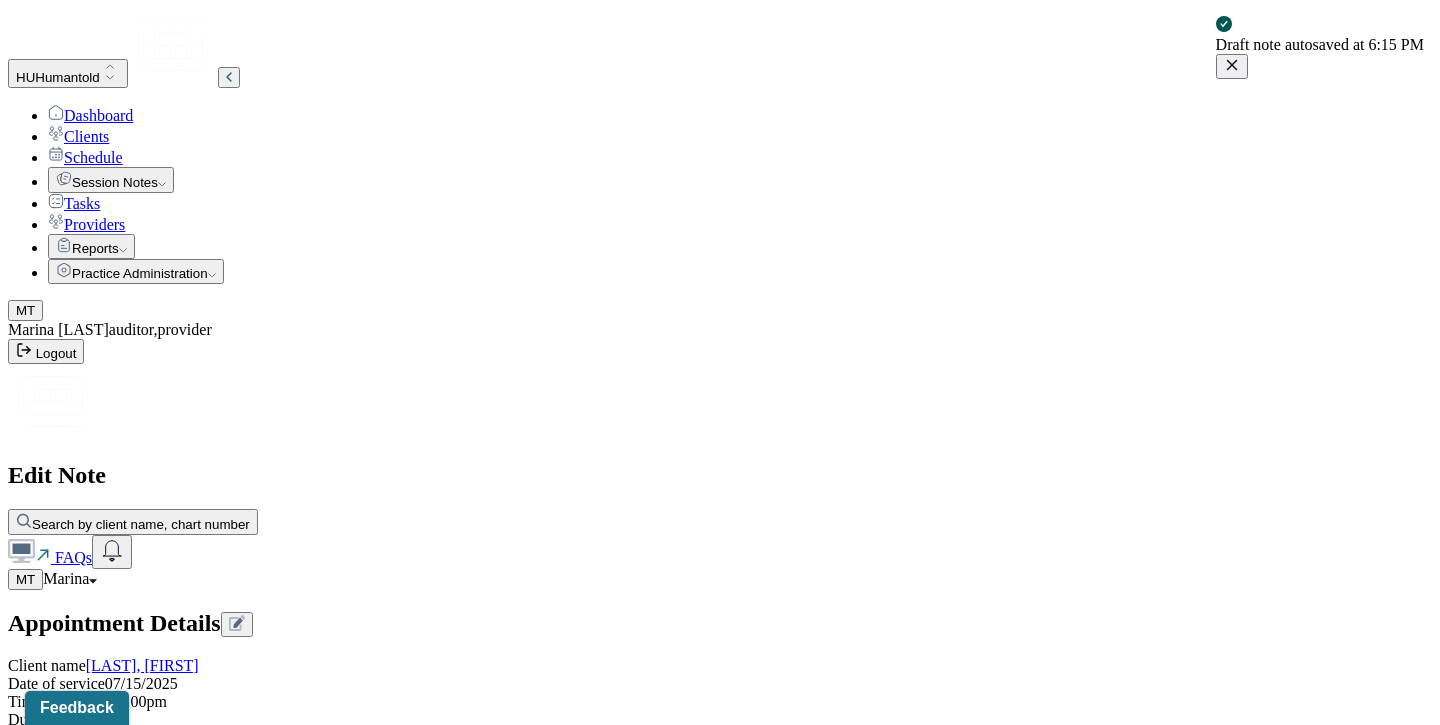click on "Load previous session note" at bounding box center [104, 944] 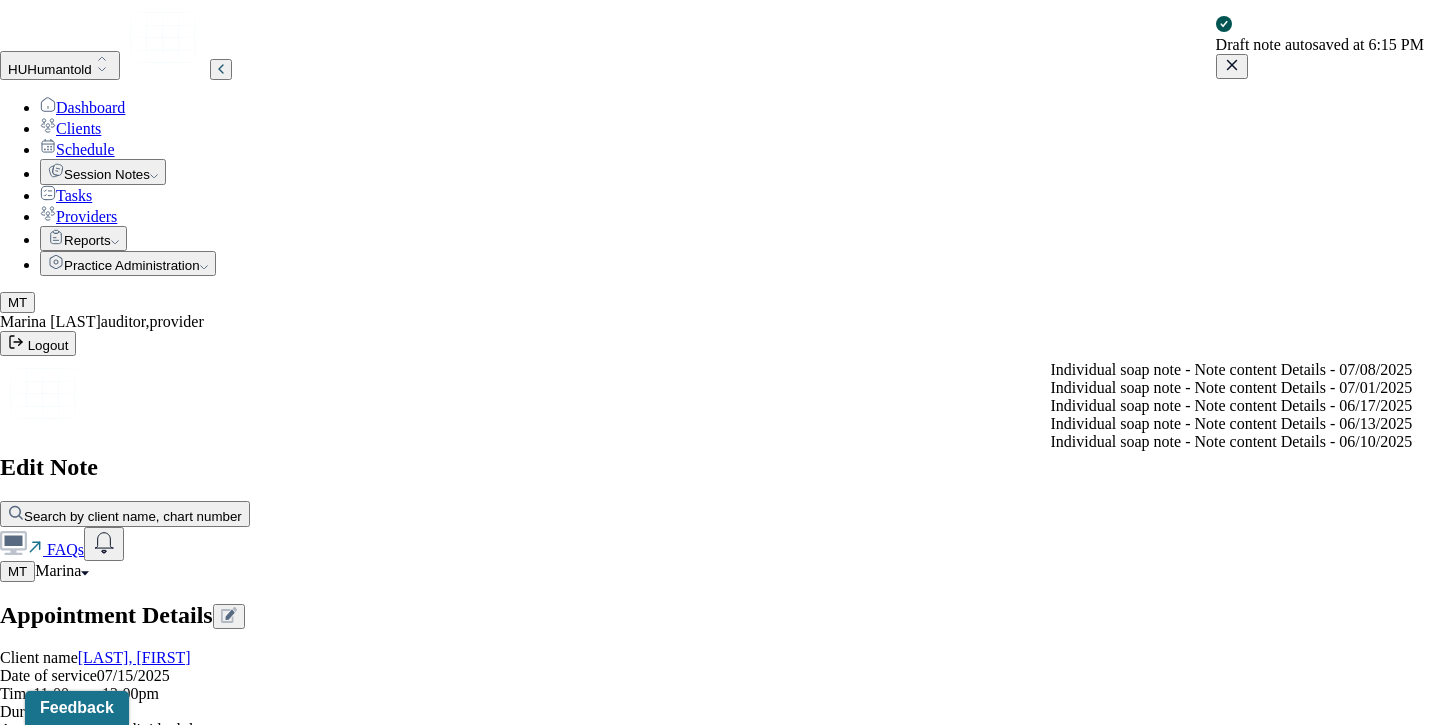 click on "Individual soap note   - Note content Details -   07/08/2025" at bounding box center (1232, 370) 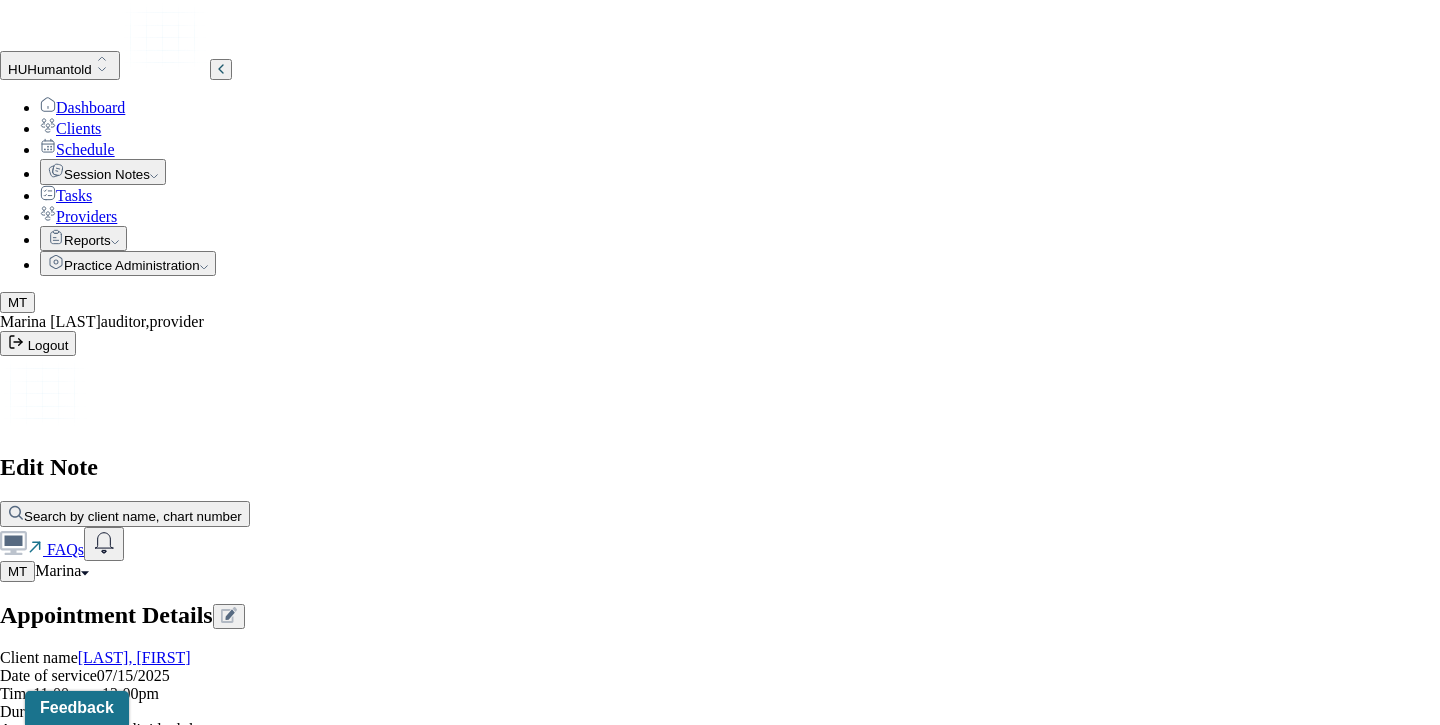 click on "Yes, Load Previous Note" at bounding box center [139, 4247] 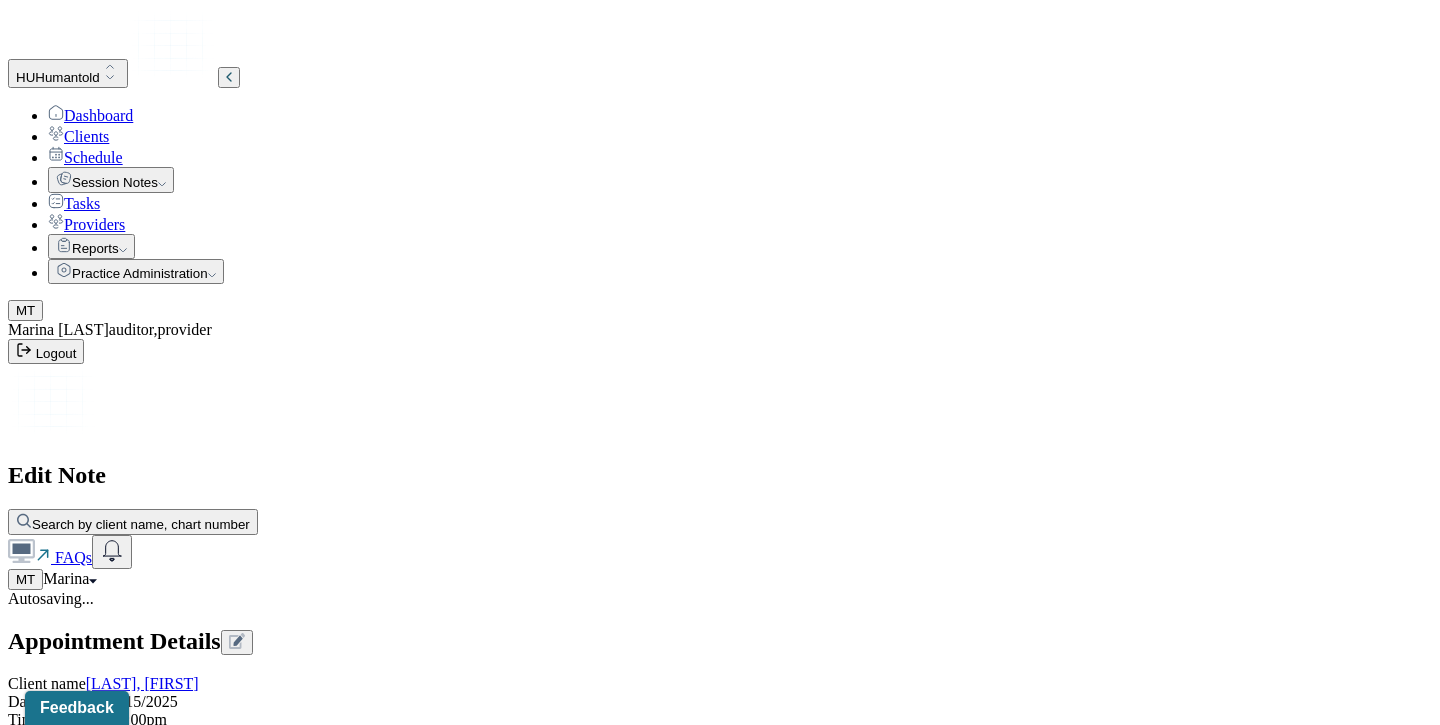 scroll, scrollTop: 2738, scrollLeft: 0, axis: vertical 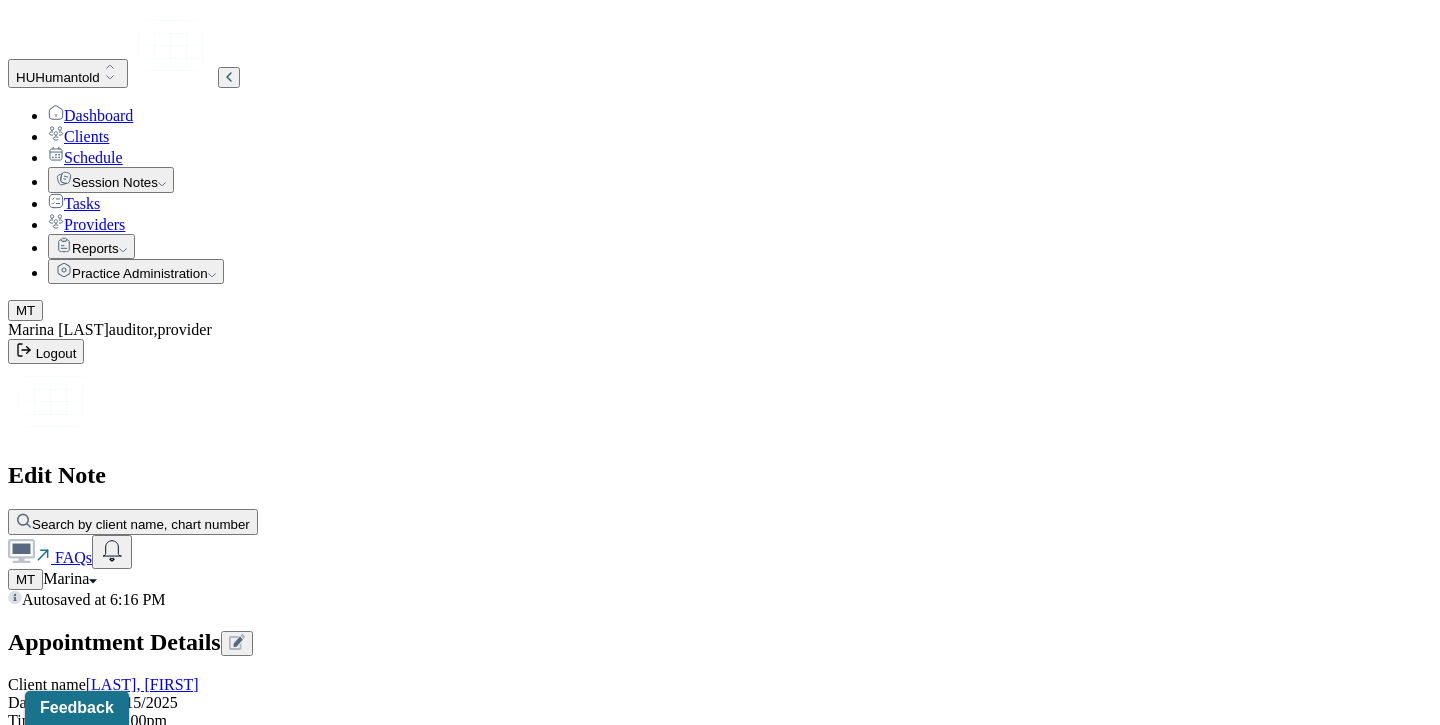 click on "Prognosis remains unchanged since previous session on 7/1/25.
Prognosis remains positive and hopeful as client continues to show increased interest in treatment themes, is open to being challenged, and shows eagerness to work through complex family dynamics, unhealthy relationship patterns. Client will benefit from weekly sessions for additional emotional support and Attachment Focused EMDR reprocessing." at bounding box center (88, 3521) 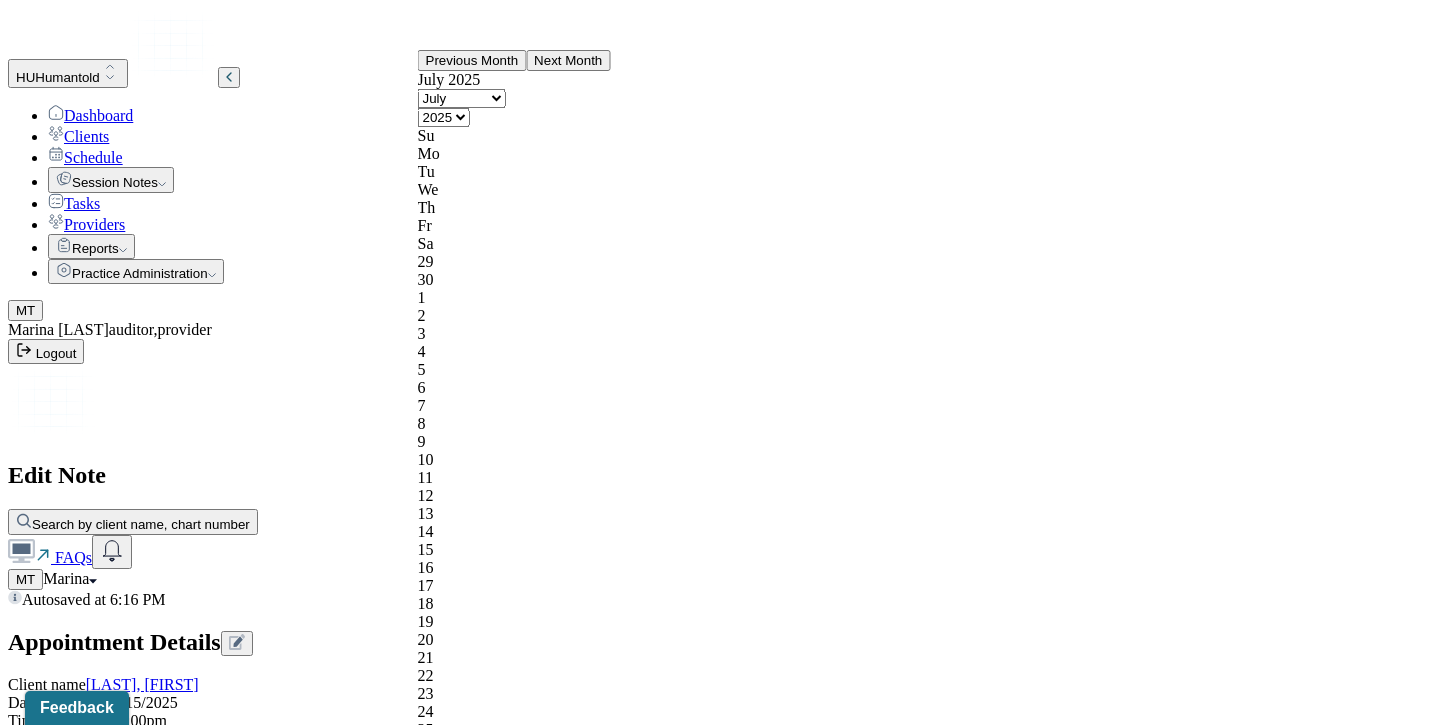 click on "07/15/2025" at bounding box center [96, 3375] 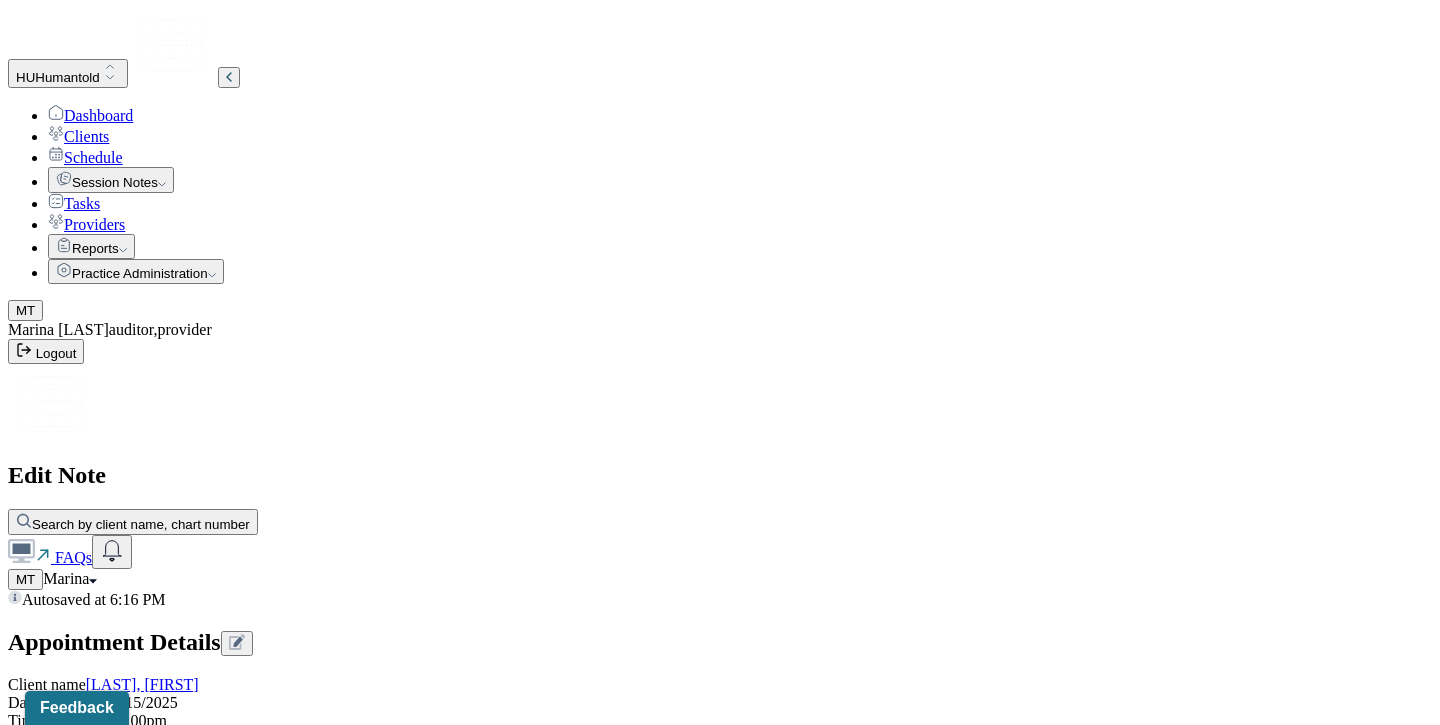 scroll, scrollTop: 0, scrollLeft: 0, axis: both 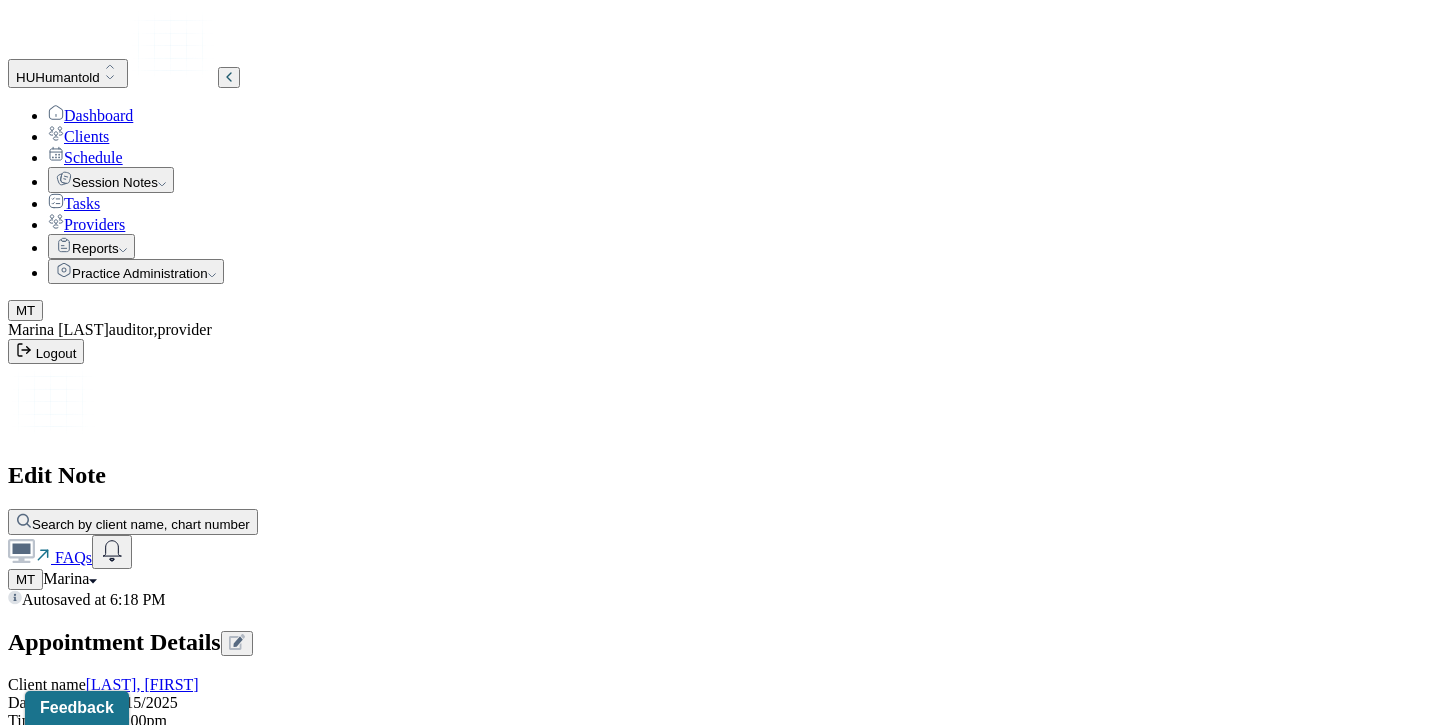 click on "Client reports feeling proud of the therapeutic work she has been doing and all that she is learning about her relational patterns, both familial and personal friendship/romantic. However this has also caused some feelings of sadness and anxiety about "the time she has lost" in these unhealthy patterns. CLient feels that she self sabotages when it comes to her creativ work and" at bounding box center (88, 2000) 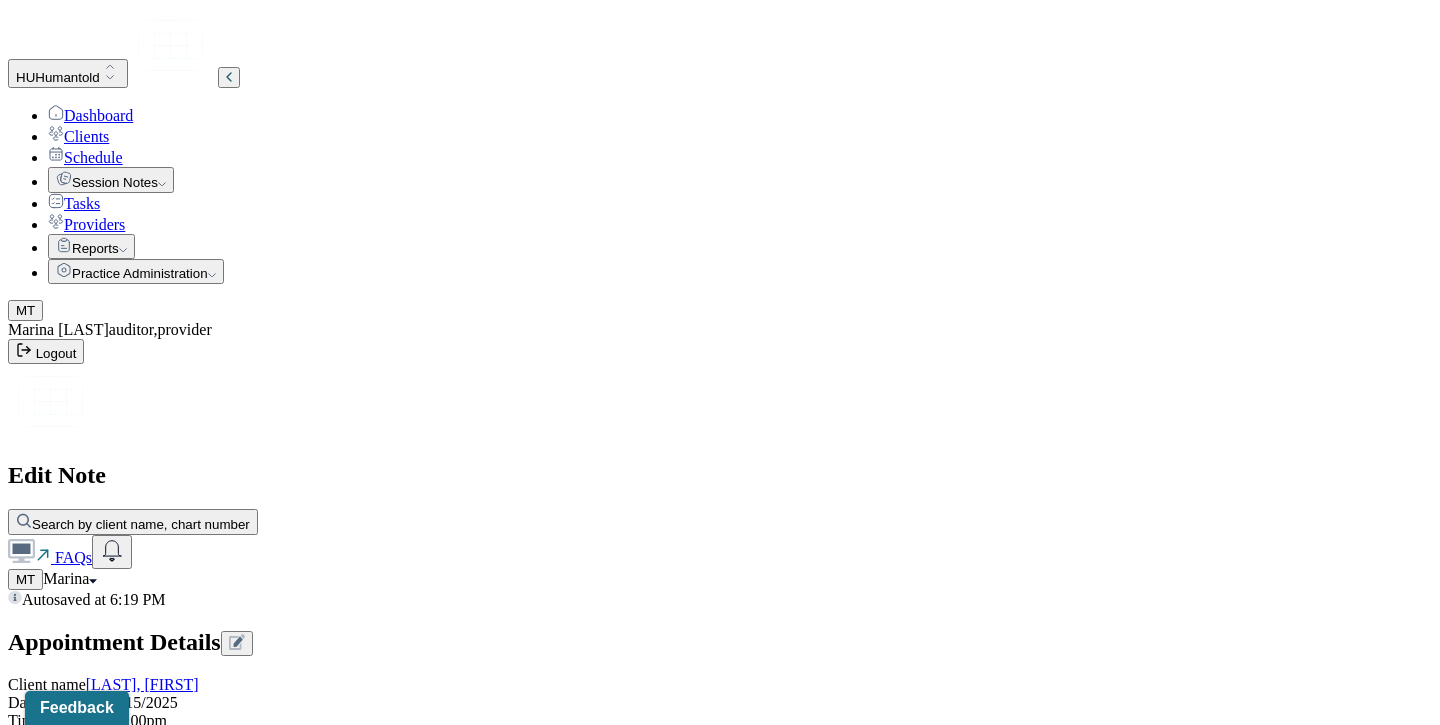 click on "Client reports feeling proud of the therapeutic work she has been doing and all that she is learning about her relational patterns, both familial and personal friendship/romantic. However this has also caused some feelings of sadness and anxiety about "the time she has lost" in these unhealthy patterns. CLient feels that she self sabotages when it comes to her creative work and fears that she wont see any success in her acting pursuits despite the efforts she is putting in." at bounding box center [88, 2000] 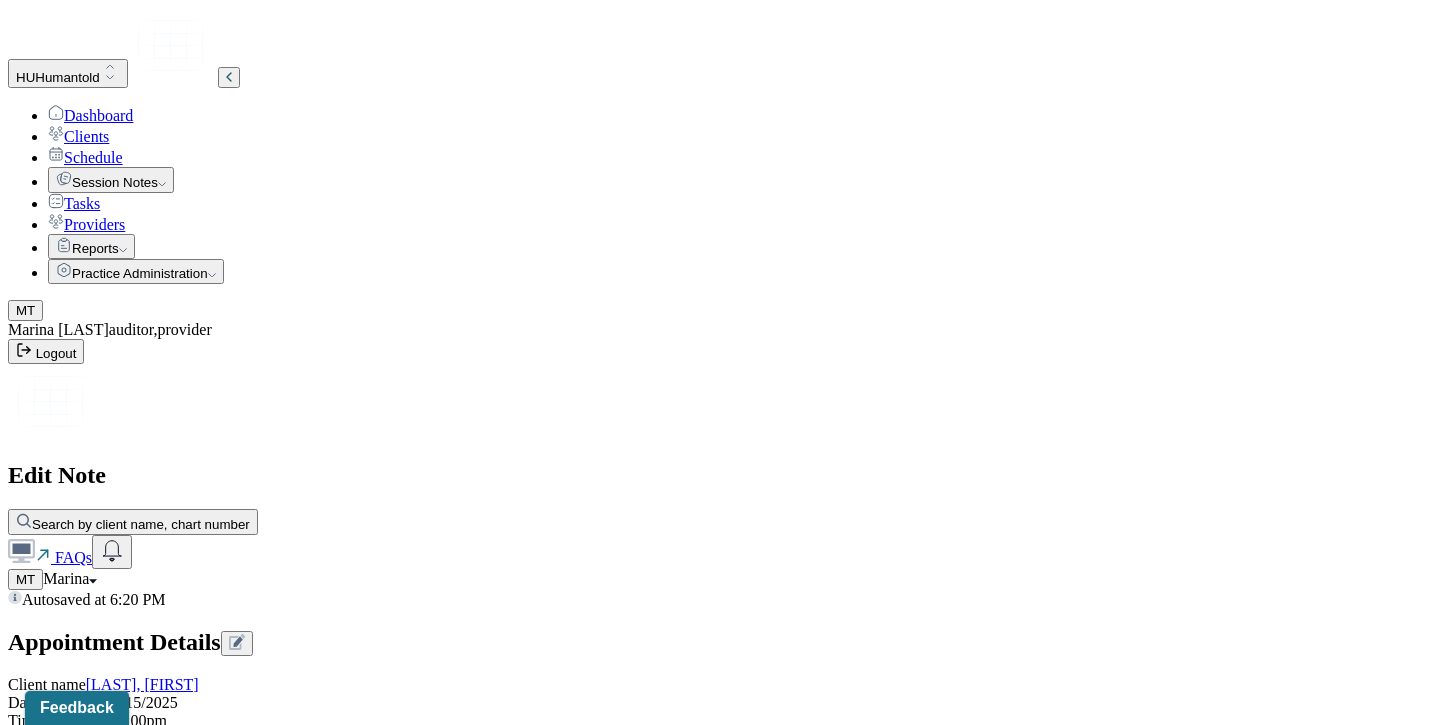 click on "Client reports feeling proud of the therapeutic work she has been doing and all that she is learning about her relational patterns, both familial and personal friendship/romantic. However this has also caused some feelings of sadness and anxiety about "the time she has lost" in these unhealthy patterns. CLient feels that she self sabotages when it comes to her creative work and fears that she wont see any success in her acting pursuits despite the efforts she is putting in. Client wants to practice more gratitde in her deail reflections" at bounding box center [88, 2000] 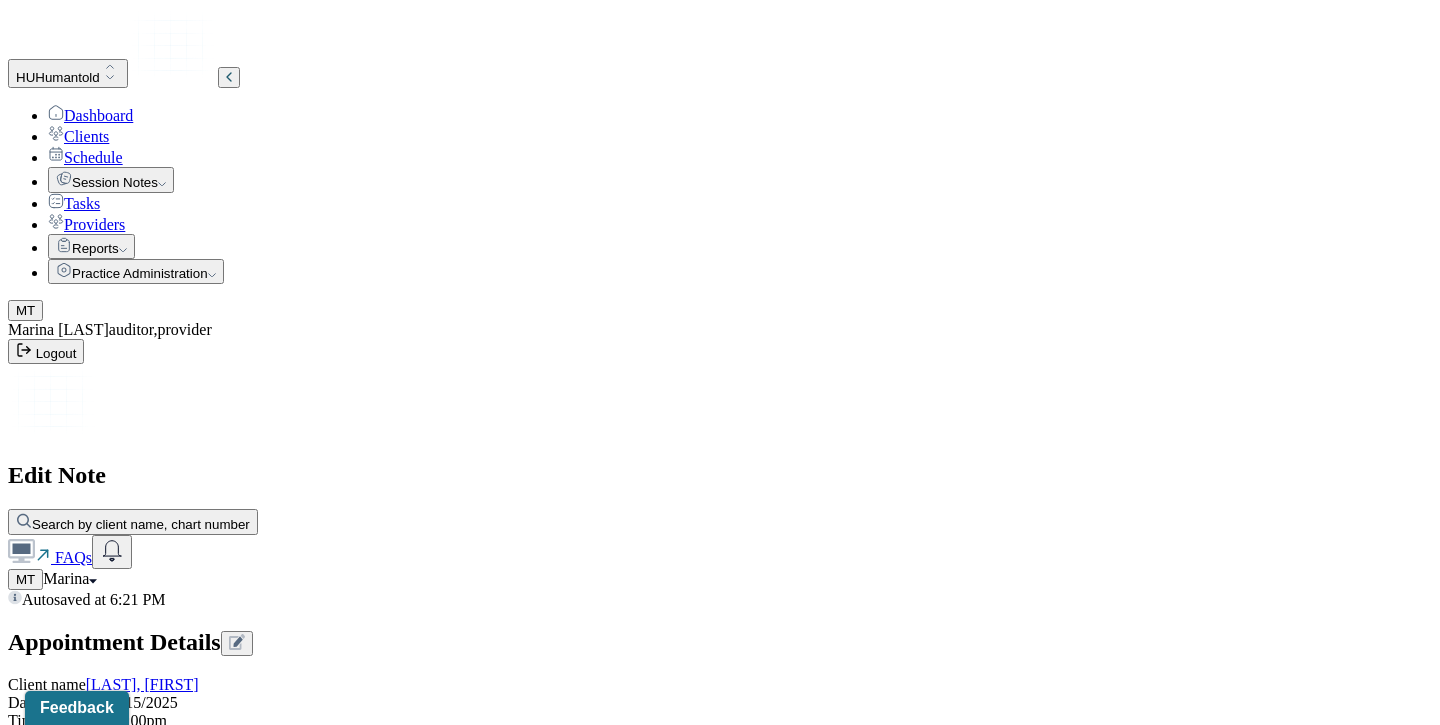 scroll, scrollTop: 2, scrollLeft: 0, axis: vertical 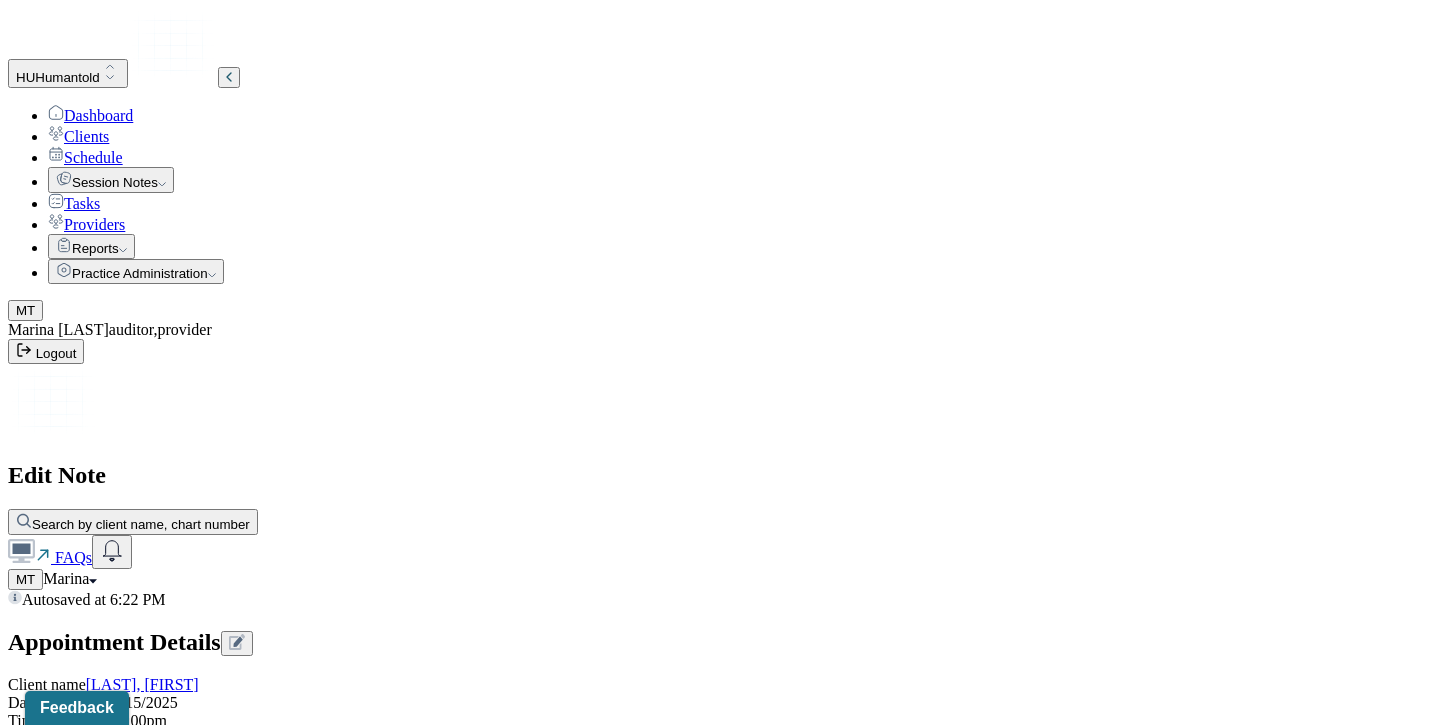 click on "Client was engaged and reflective during the session. Mood appeared mildly anxious with occasional moments of tearfulness while discussing feelings of regret. Insight and motivation for continued growth were evident. Client demonstrated an ability to articulate internal conflicts and engage in goal setting." at bounding box center [626, 2130] 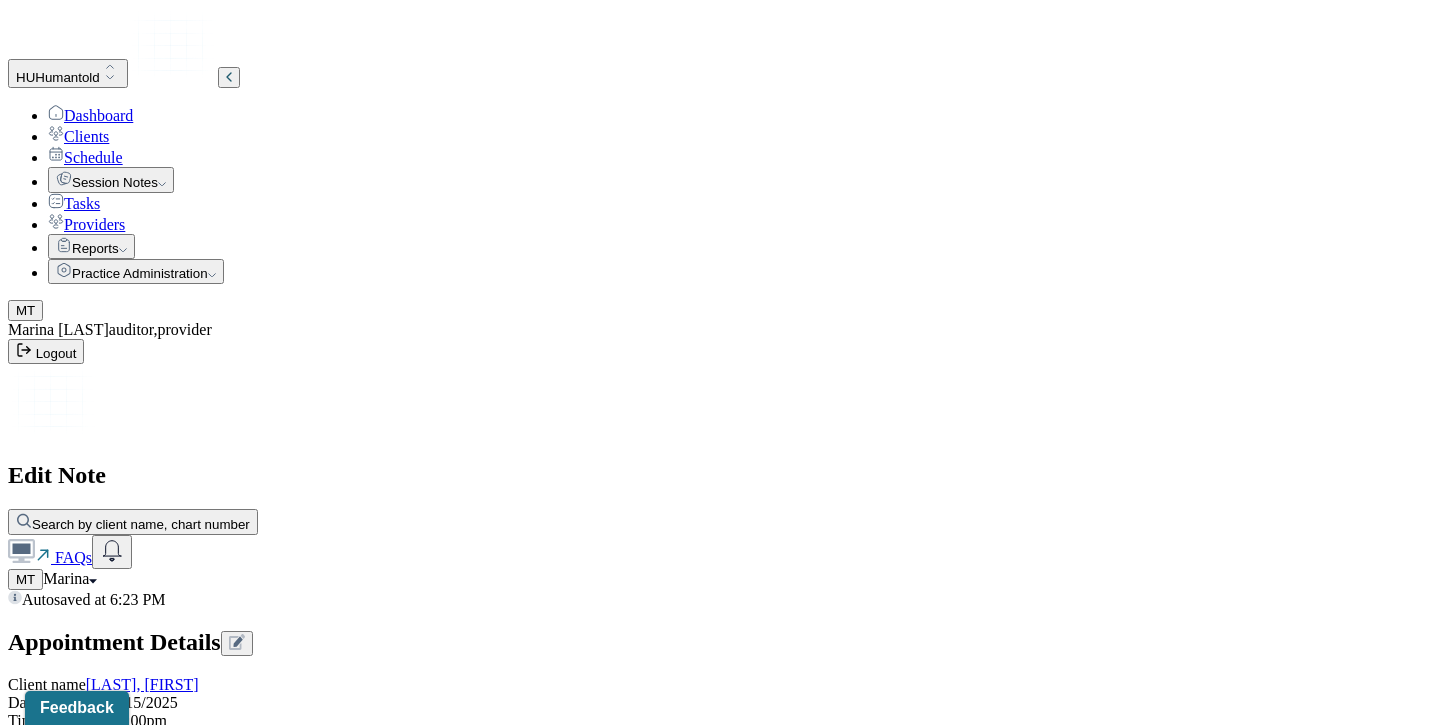 type on "Client was hopeful and insightful in her reflections" 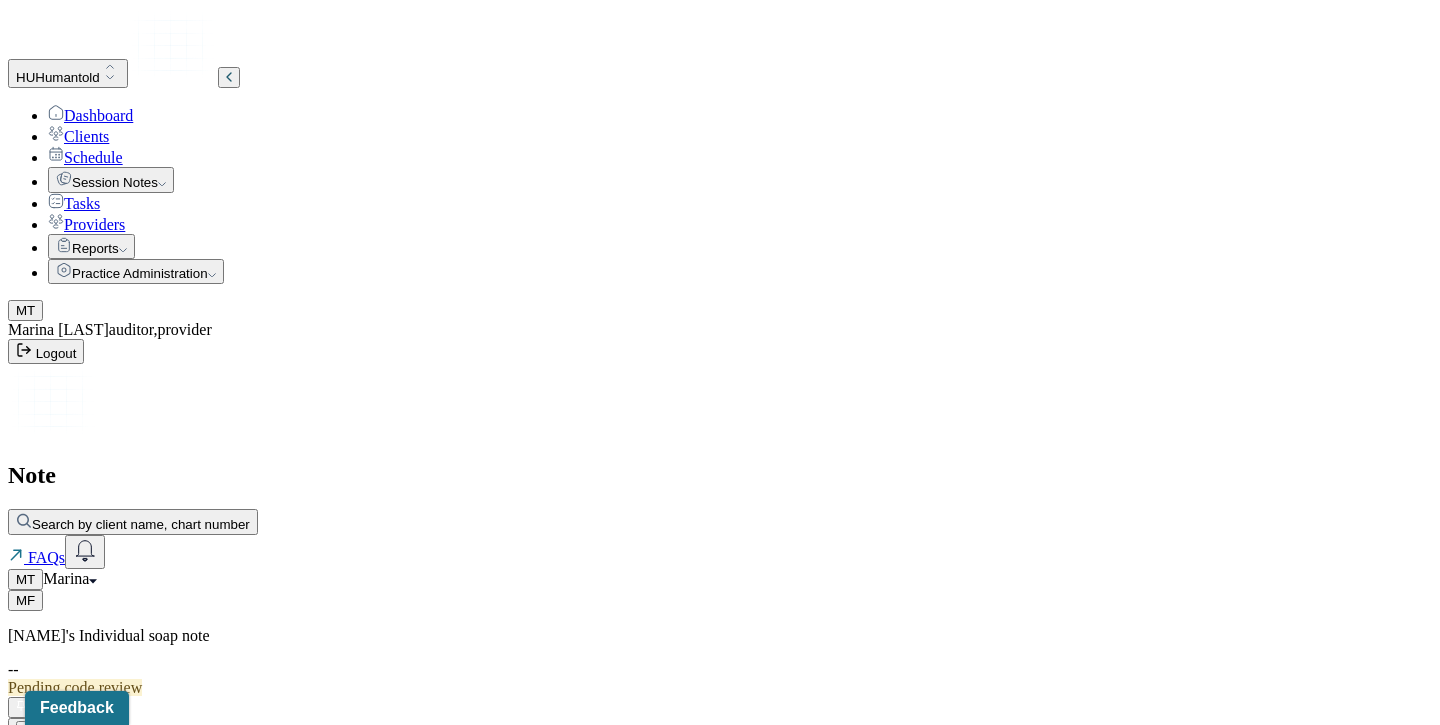 click on "Dashboard" at bounding box center (90, 115) 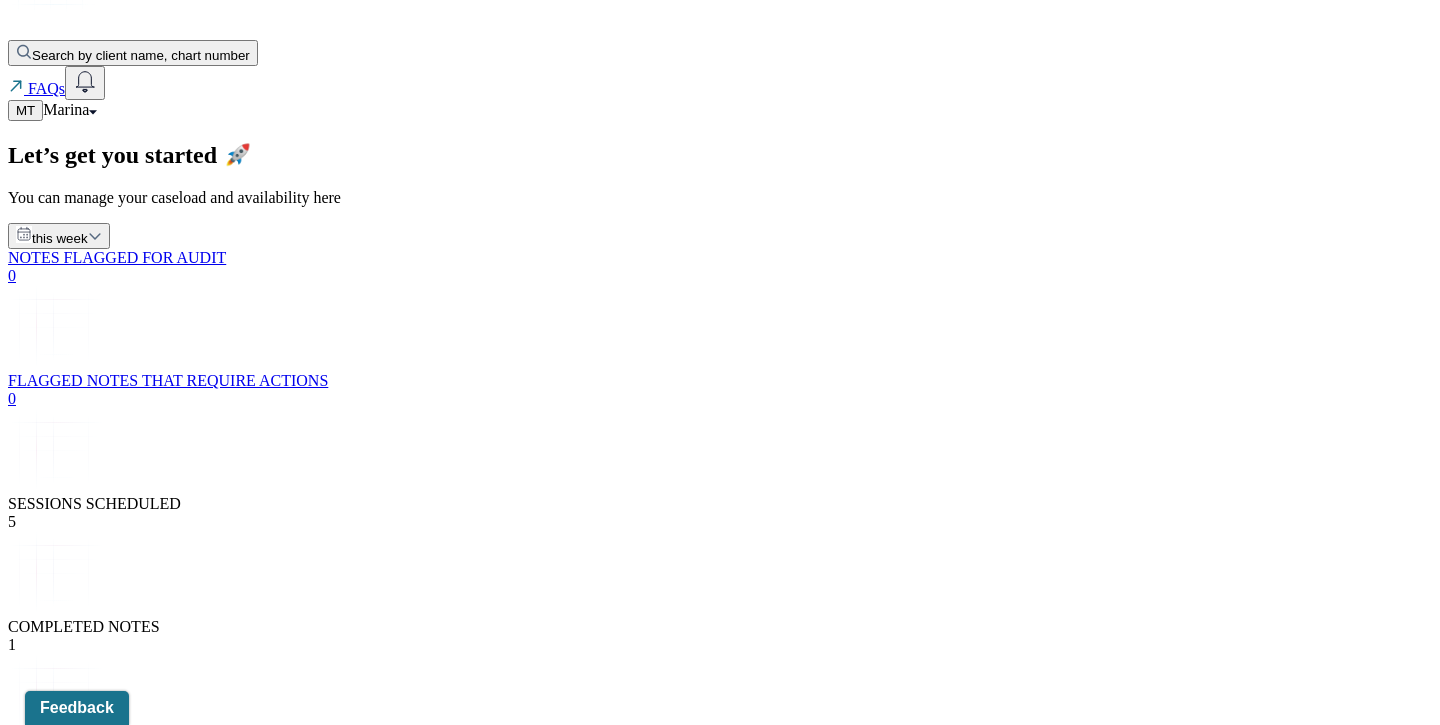 scroll, scrollTop: 435, scrollLeft: 0, axis: vertical 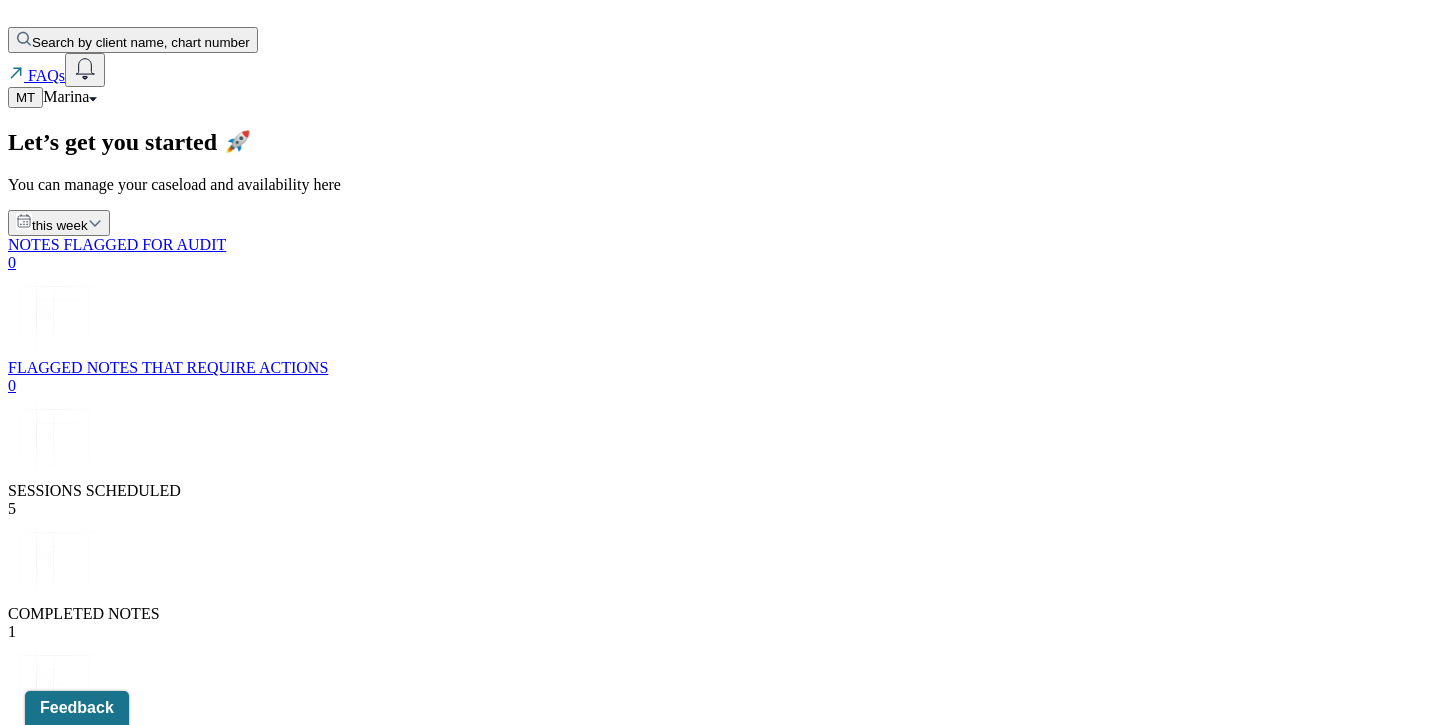 click on "Complete [PERSON]'s [DAY], [DATE] session note" at bounding box center [243, 5731] 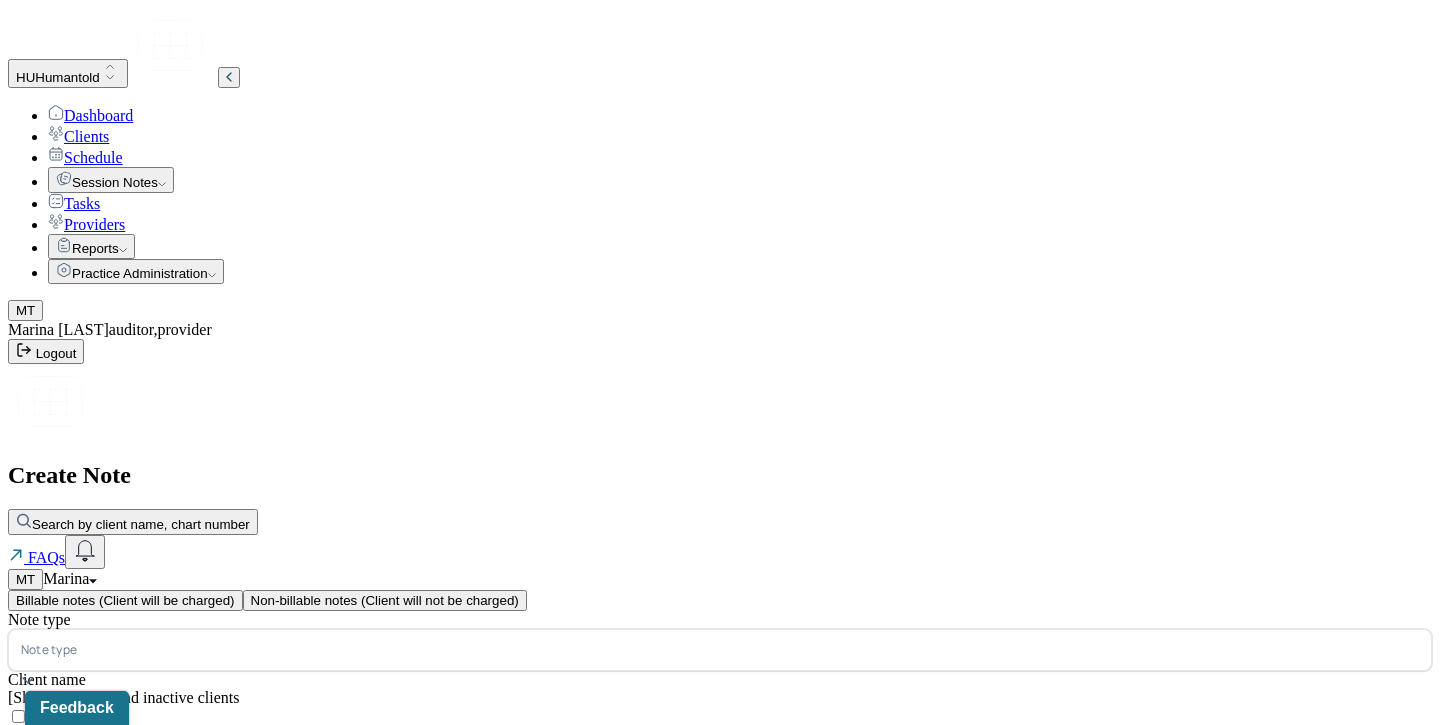 click at bounding box center [750, 650] 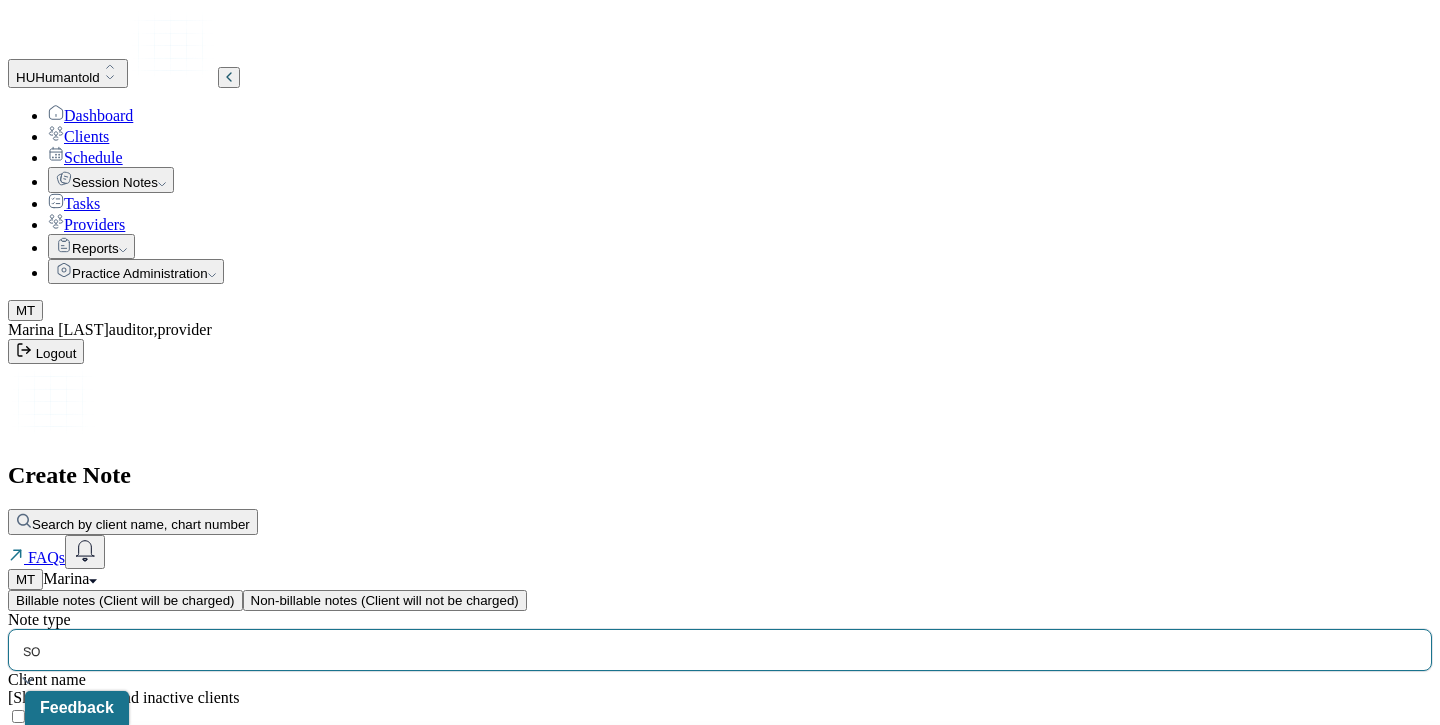 type on "soa" 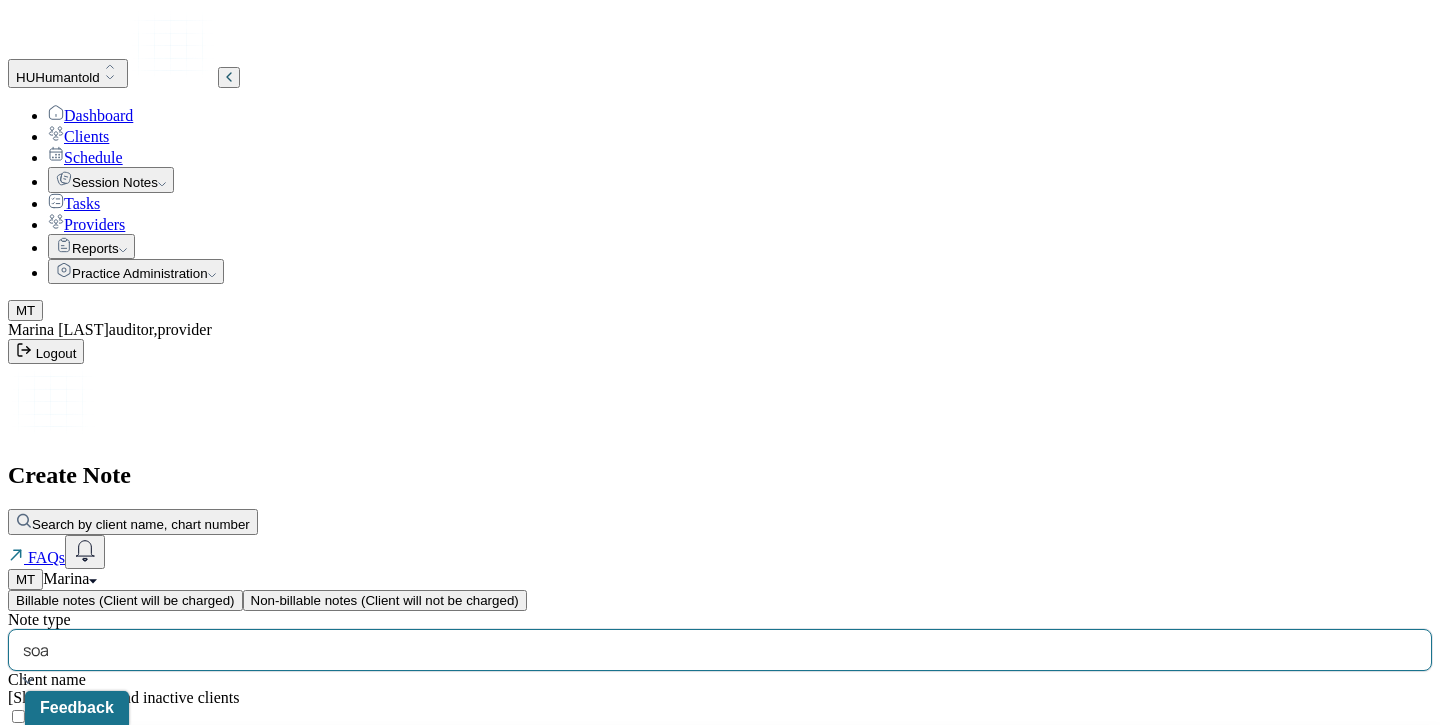 click on "Individual soap note" at bounding box center [728, 805] 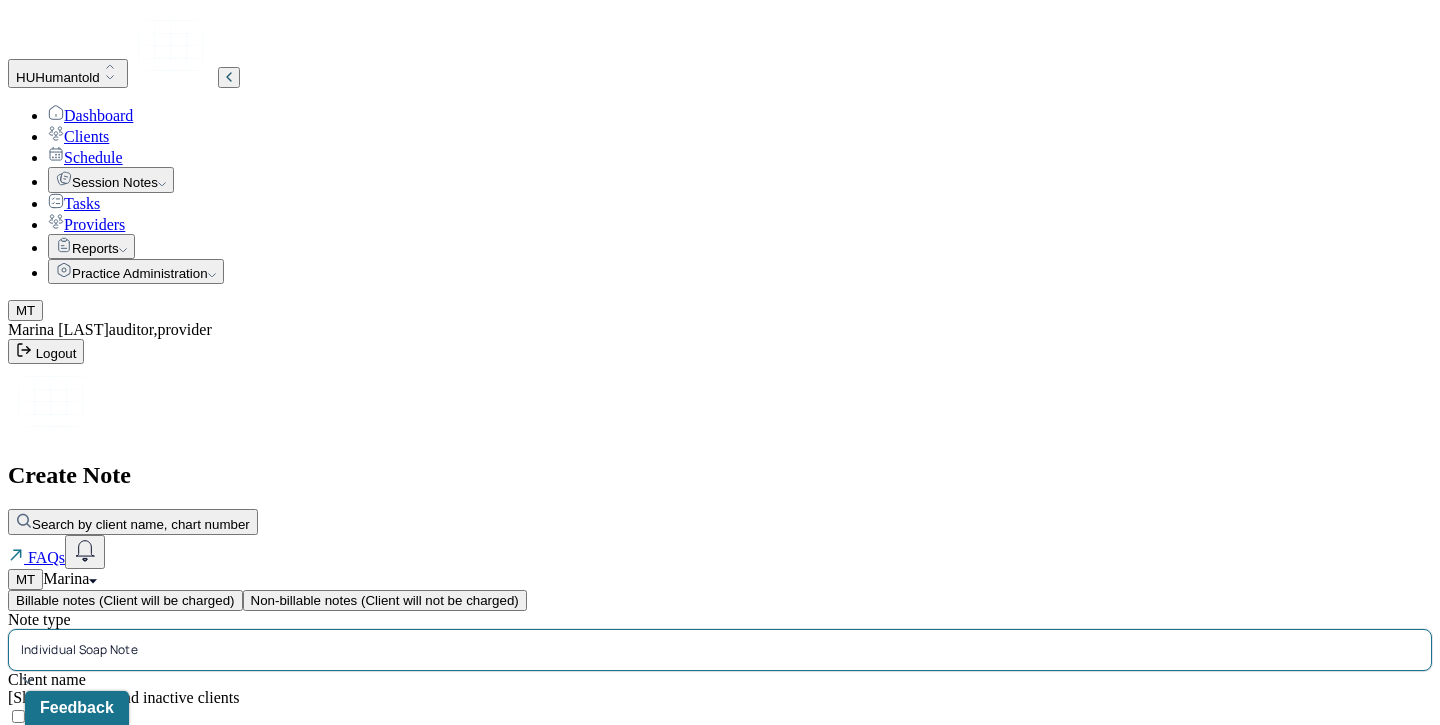 click on "Continue" at bounding box center (42, 1022) 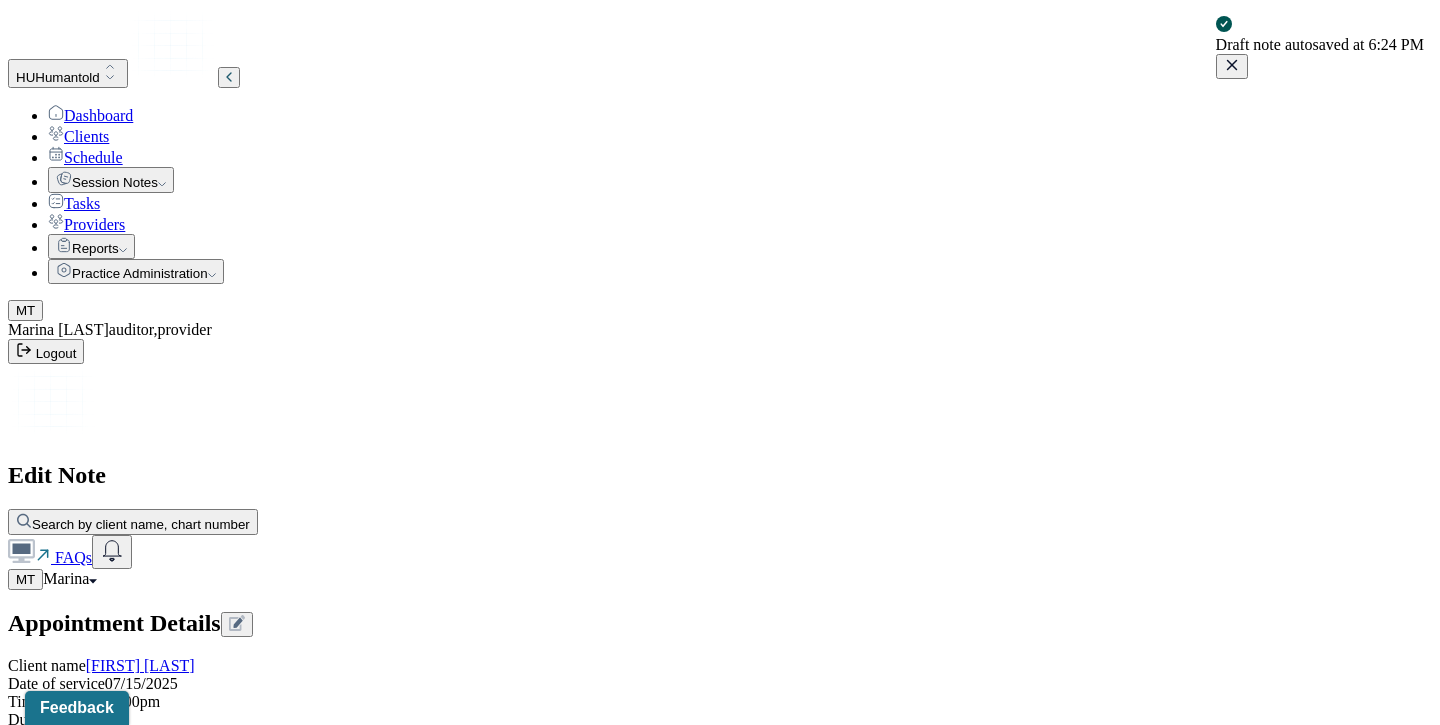 click on "HU Humantold       Dashboard Clients Schedule Session Notes Tasks Providers Reports Practice Administration MT Marina   Tormey auditor,provider   Logout Edit Note   Search by client name, chart number     FAQs     MT Marina Appointment Details     Client name [FIRST] [LAST] Date of service 07/15/2025 Time 12:00pm - 1:00pm Duration 1hr Appointment type individual therapy Provider name Marina Tormey Note type Individual soap note Appointment Details     Client name [FIRST] [LAST] Date of service 07/15/2025 Time 12:00pm - 1:00pm Duration 1hr Appointment type individual therapy Provider name Marina Tormey Note type Individual soap note   Load previous session note   Instructions The fields marked with an asterisk ( * ) are required before you can submit your notes. Before you can submit your session notes, they must be signed. You have the option to save your notes as a draft before making a submission. Appointment location * Appointment location Primary diagnosis * Primary diagnosis * Causing" at bounding box center [720, 2031] 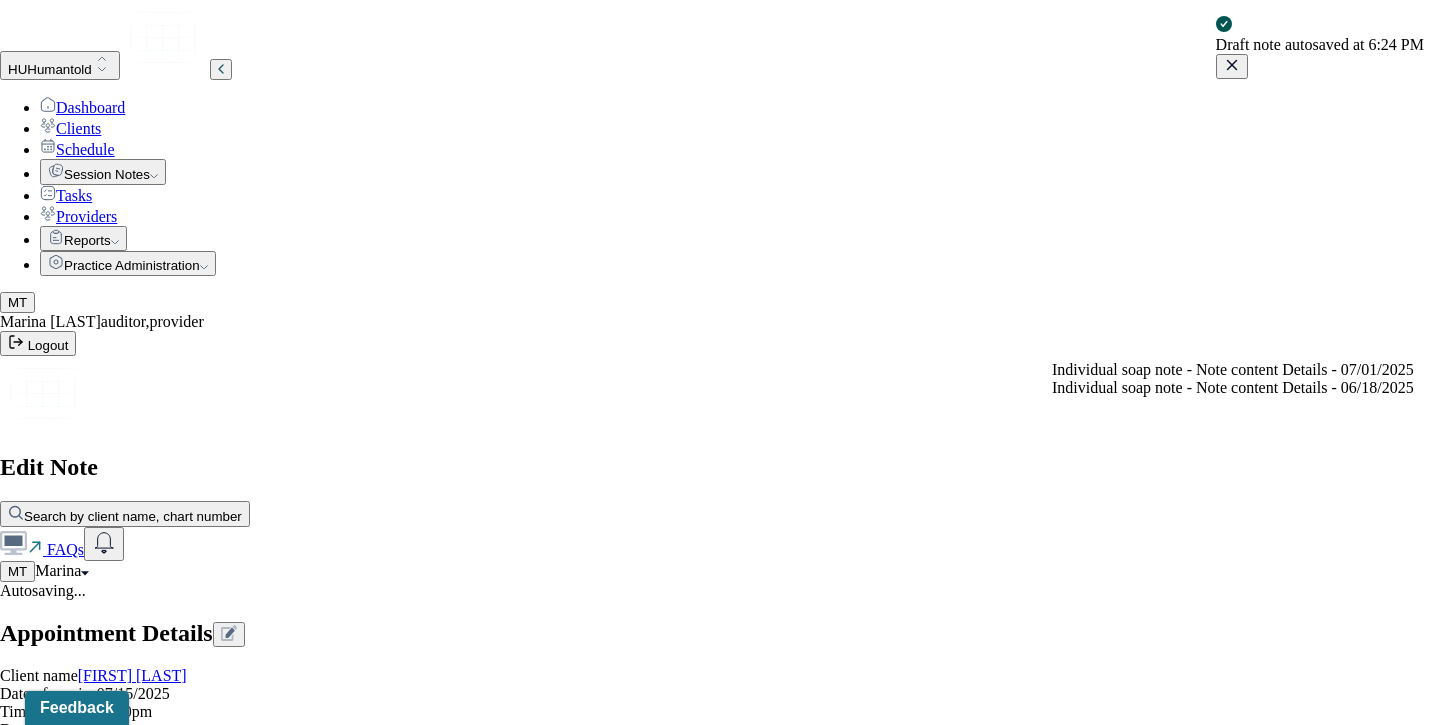 click on "Individual soap note   - Note content Details -   07/01/2025" at bounding box center [1233, 370] 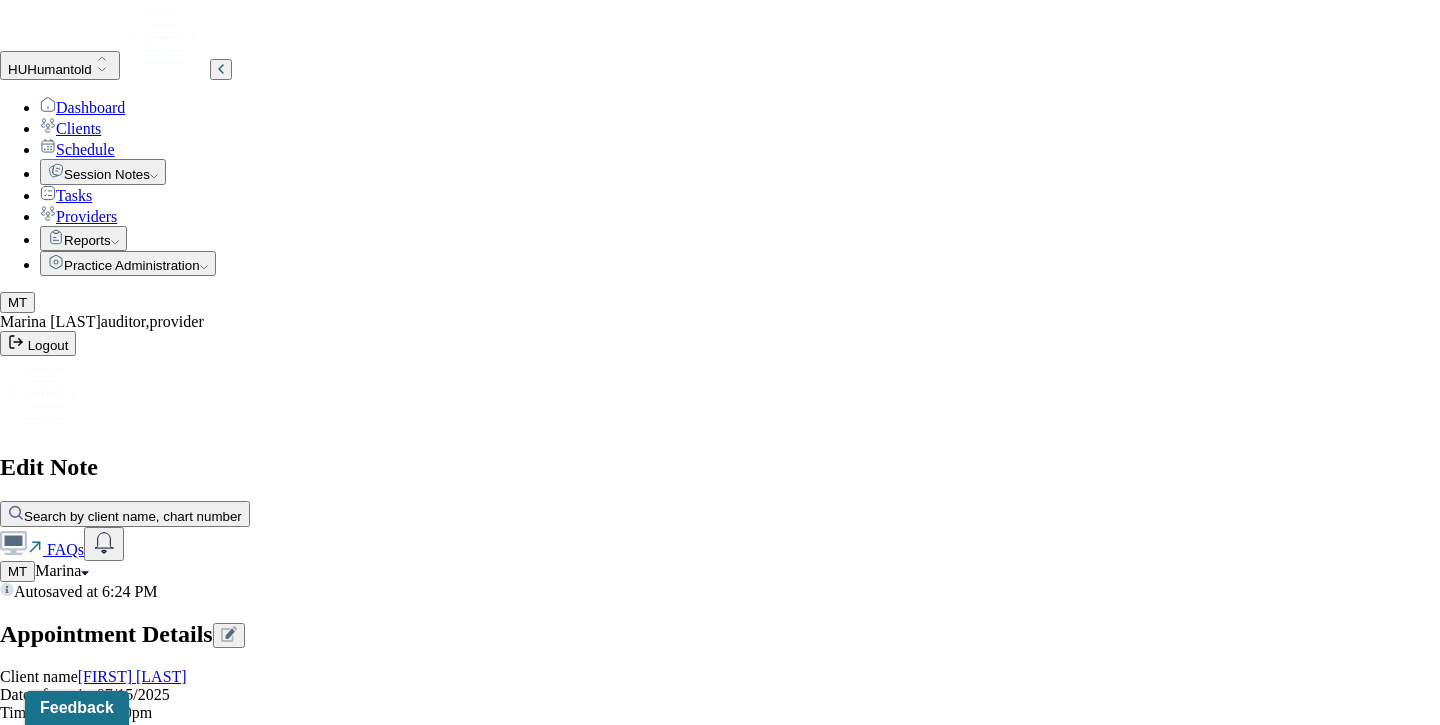click on "Yes, Load Previous Note" at bounding box center (139, 4284) 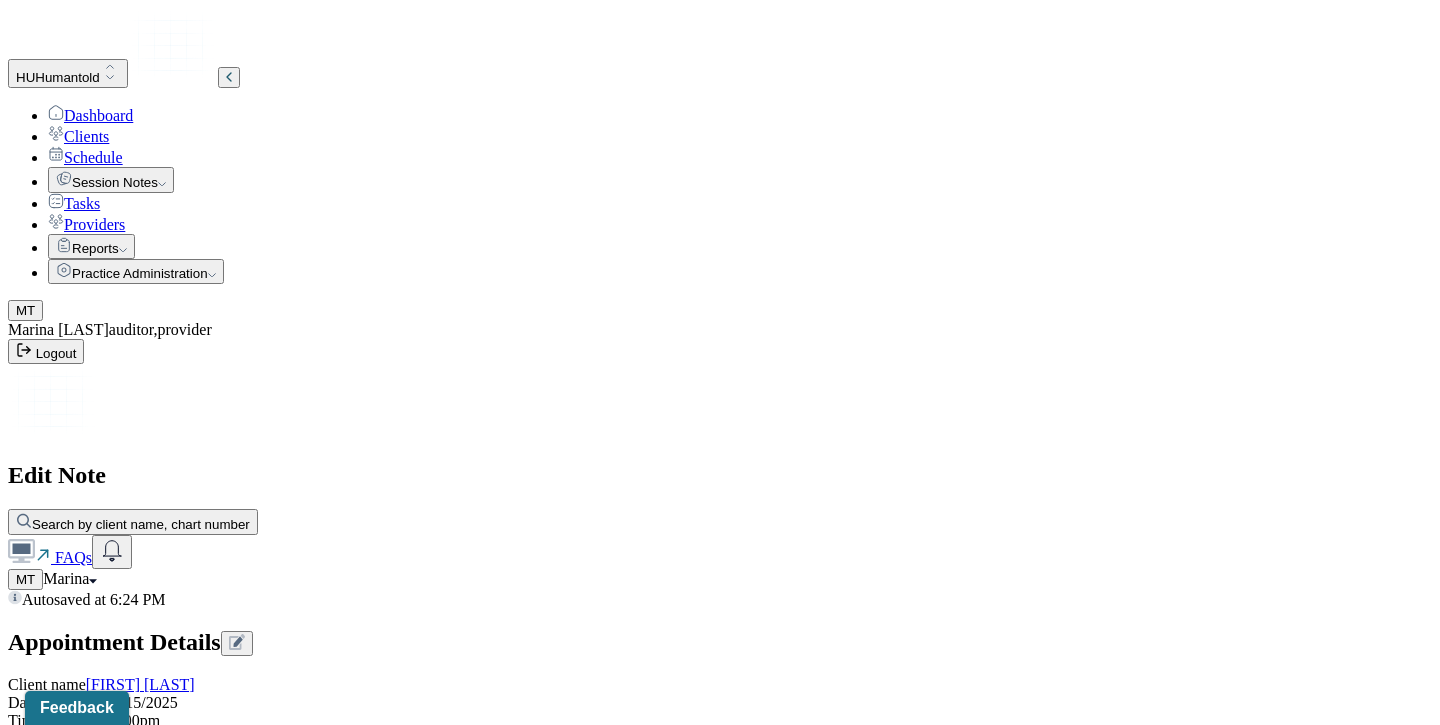 scroll, scrollTop: 2940, scrollLeft: 0, axis: vertical 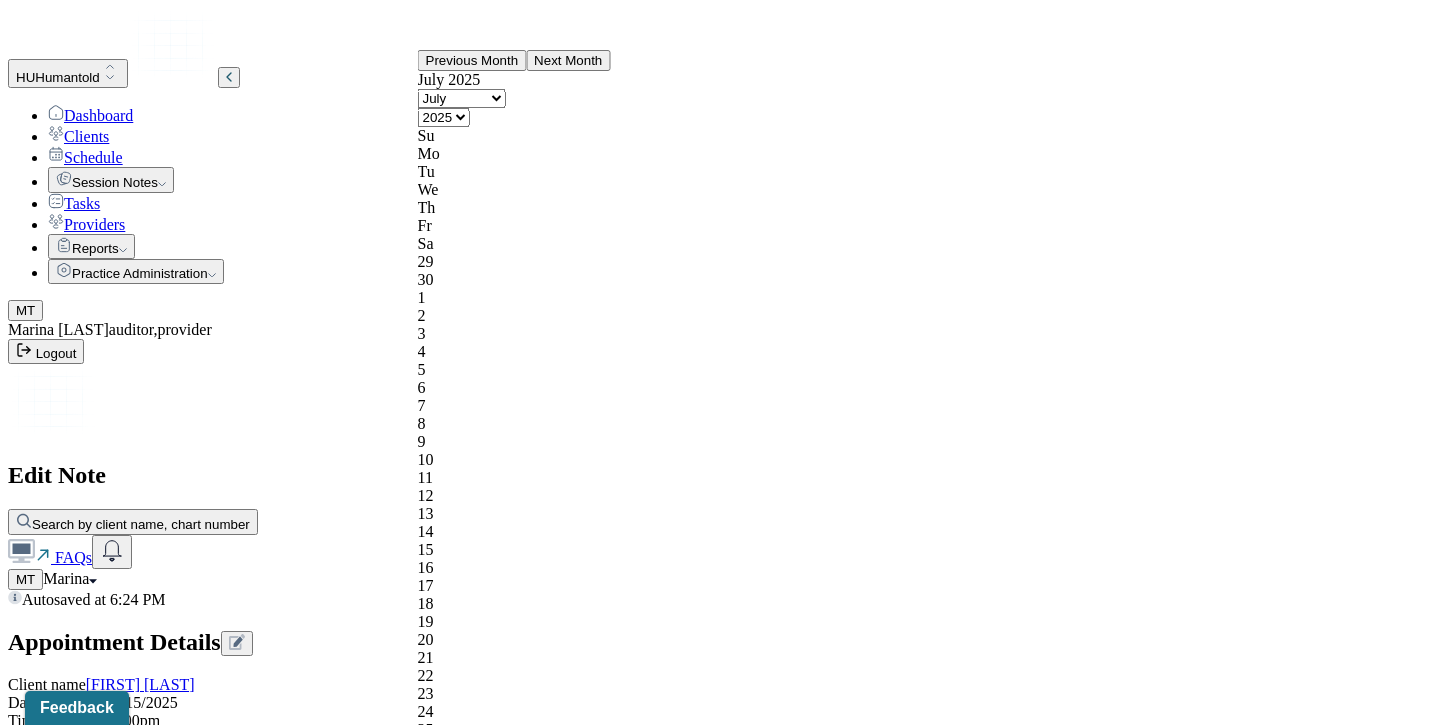 click on "07/08/2025" at bounding box center [96, 3414] 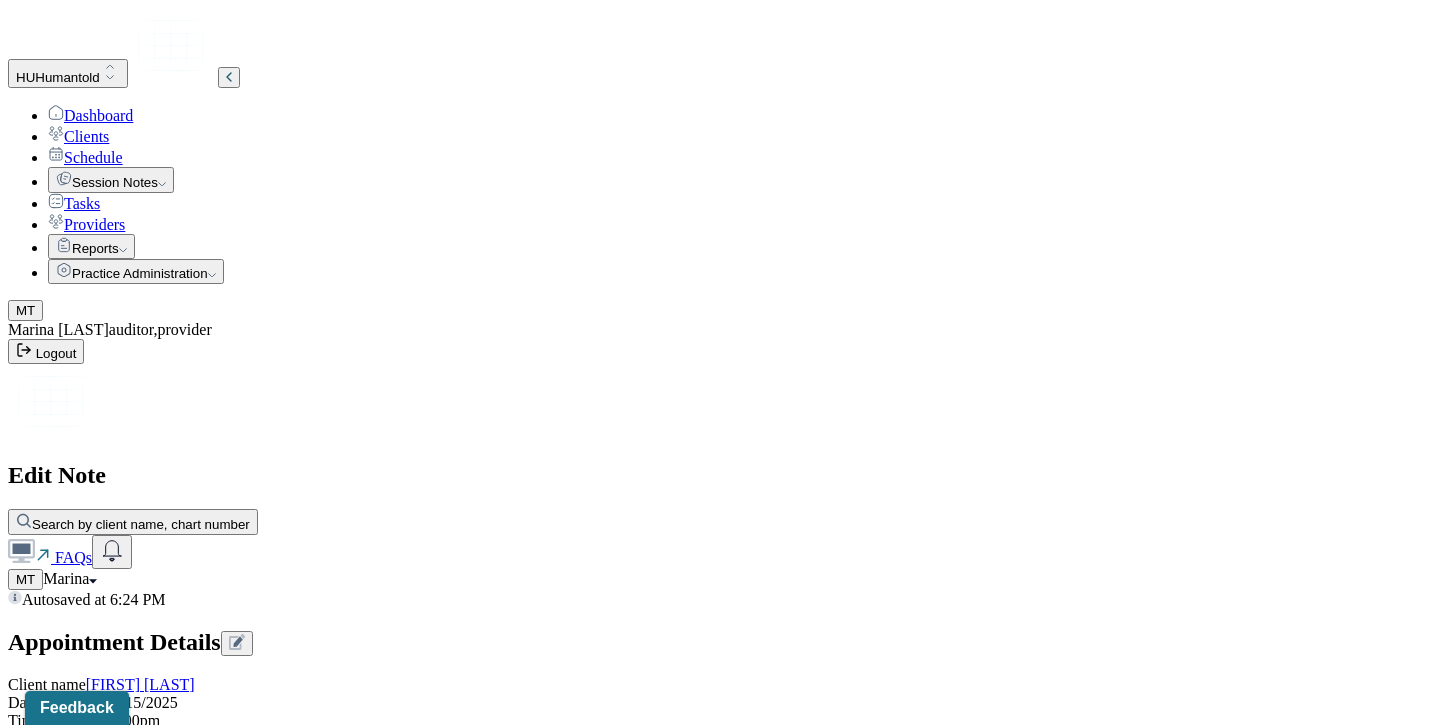 scroll, scrollTop: 499, scrollLeft: 0, axis: vertical 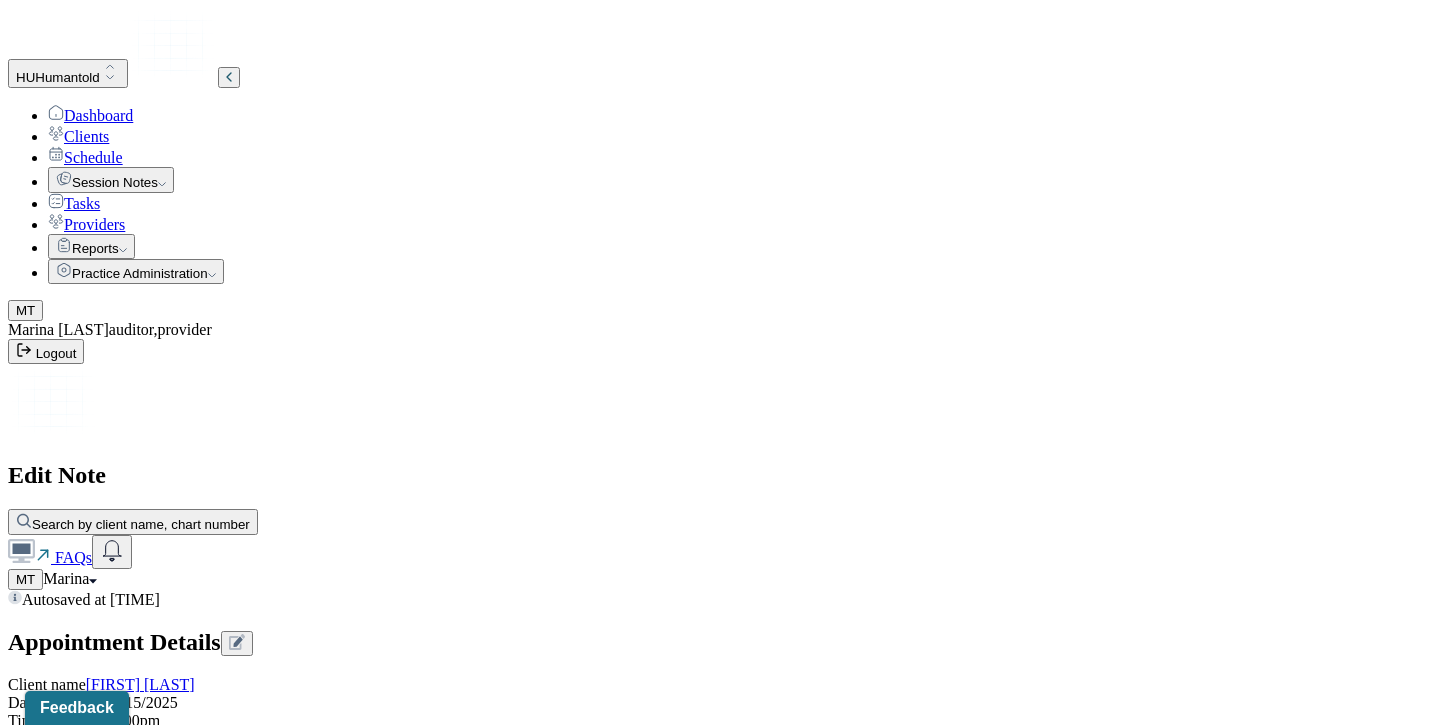 type on "reflective, tired, work related stress" 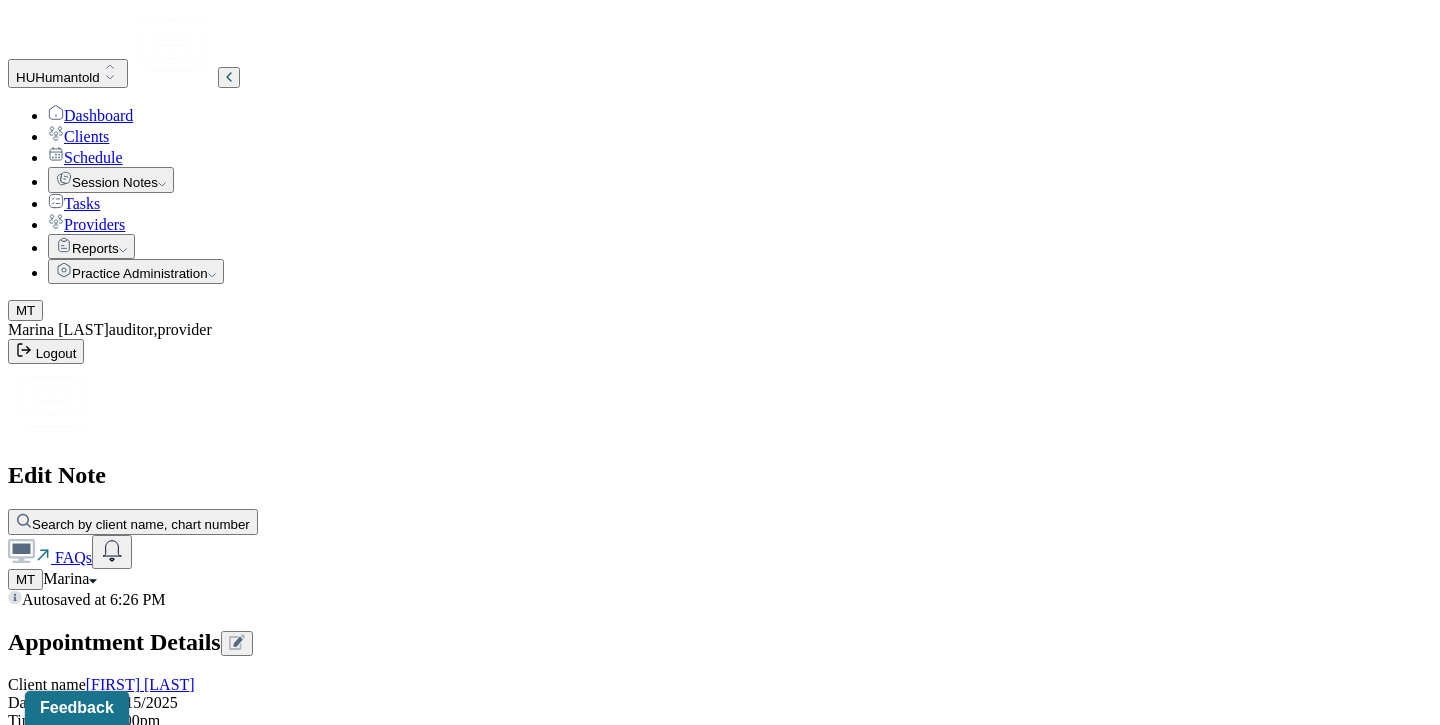 click on "Client reports having increased anxiety and stress from his work schedule and having 3 day shifts" at bounding box center [88, 2039] 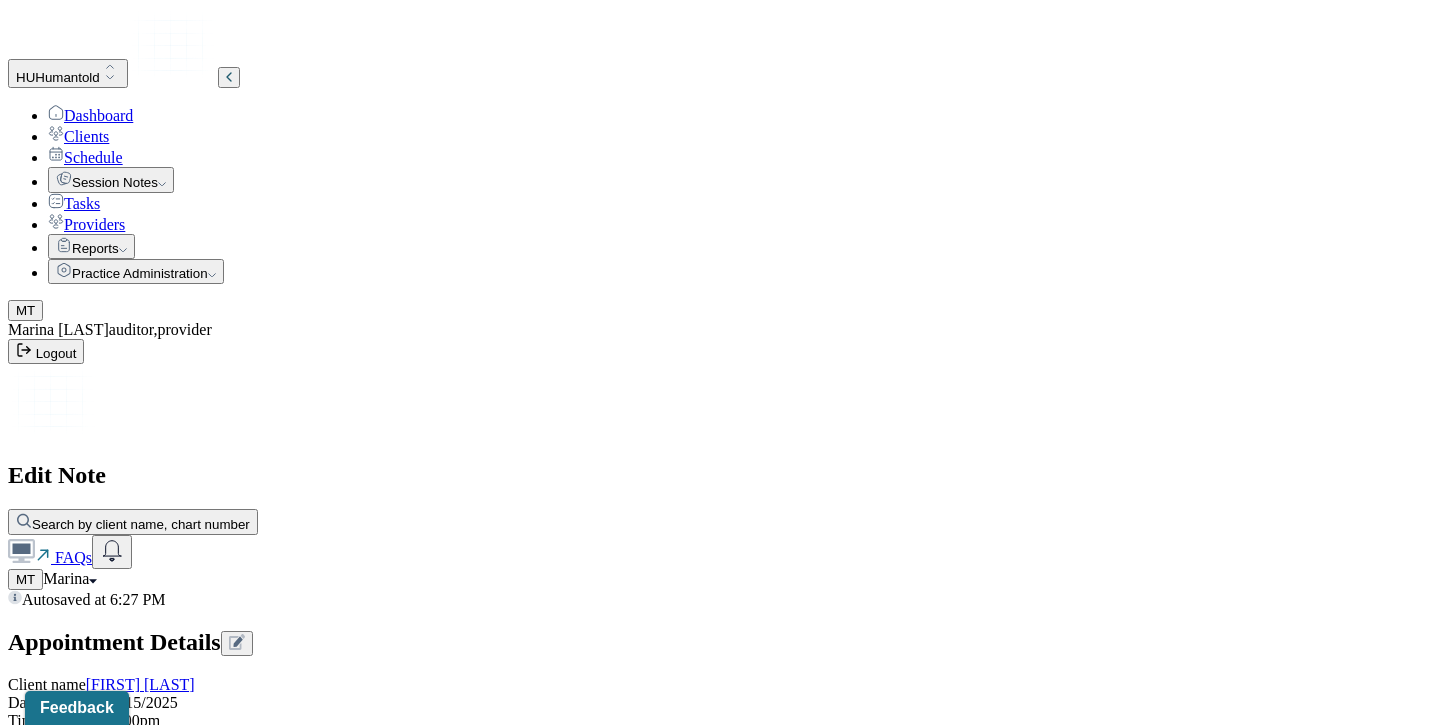 click on "Client reports having increased anxiety and stress from his work schedule and having 3 day 50 hour shifts as a police officer which leave him feeling" at bounding box center (88, 2039) 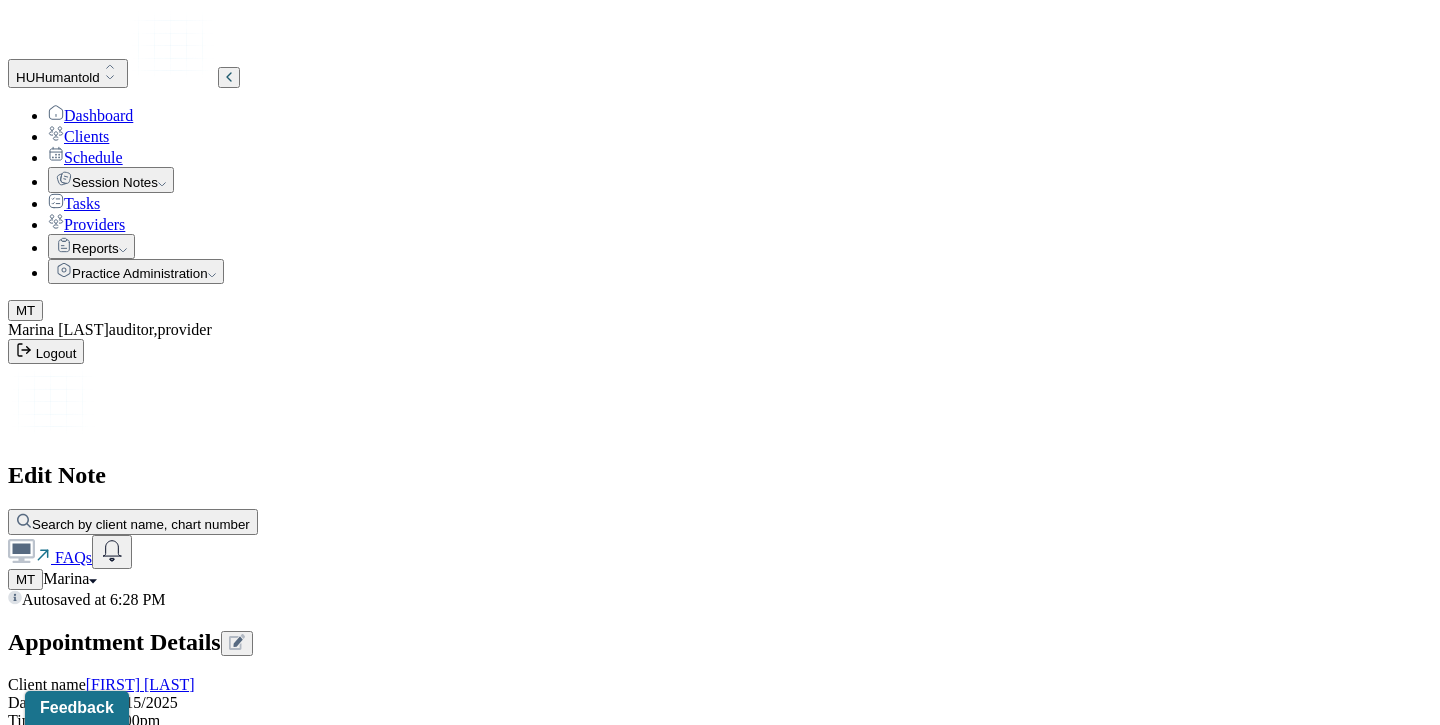 click on "Client reports having increased anxiety and stress from his work schedule and having 3 day 50 hour shifts as a police officer which leave him feeling overwhelmed. Client did have a nice break where he and his fiance and his son traveled to Gettysburg and enjoyed some bonding time. Client notes he was proud of himself for "stepping away from protectort role" when sona nd fiacne had a" at bounding box center [88, 2039] 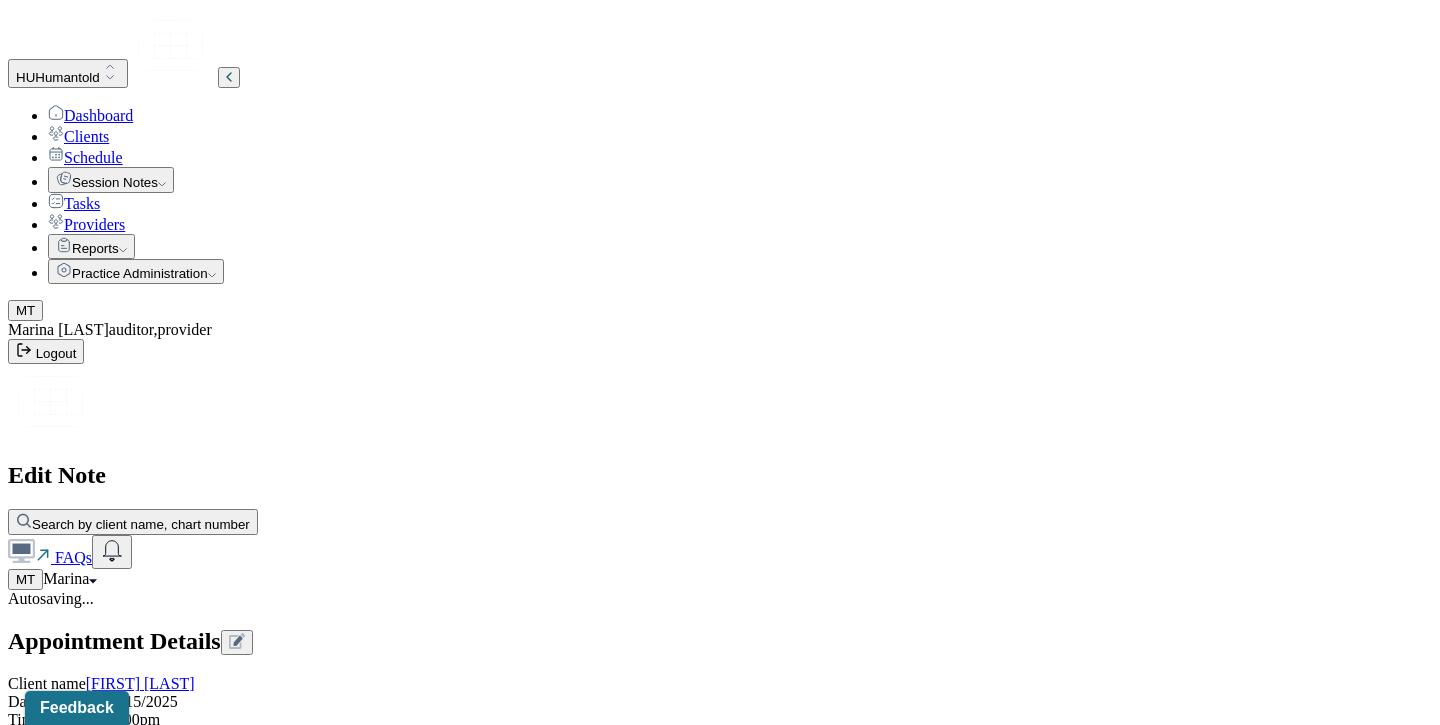 click on "Client reports having increased anxiety and stress from his work schedule and having 3 day 50 hour shifts as a police officer which leave him feeling overwhelmed. Client did have a nice break where he and his fiance and his son traveled to Gettysburg and enjoyed some bonding time. Client notes he was proud of himself for "stepping away from protector role" when son and fiance had a conversation with differing political perspectives, but client was proud that he didnt get involved and allowed them to get to know each other more. Client was happy to see them bonding more." at bounding box center (88, 2038) 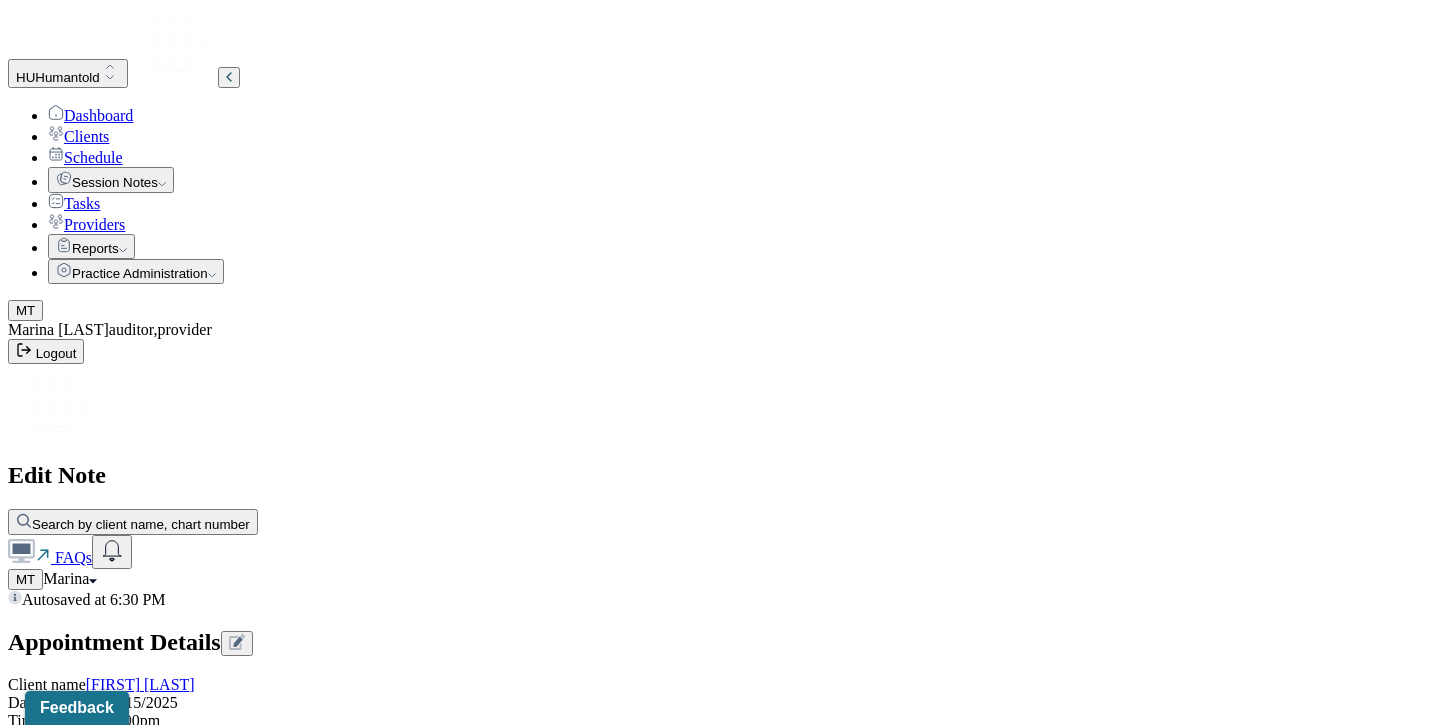 click on "Client reports having increased anxiety and stress from his work schedule and having 3 day 50 hour shifts as a police officer which leave him feeling overwhelmed. Client did have a nice break where he and his fiance and his son traveled to Gettysburg and enjoyed some bonding time. Client notes he was proud of himself for "stepping away from protector role" when son and fiance had a conversation with differing political perspectives, but client was proud that he didnt get involved and allowed them to get to know each other more. Client was happy to see them bonding more." at bounding box center [88, 2039] 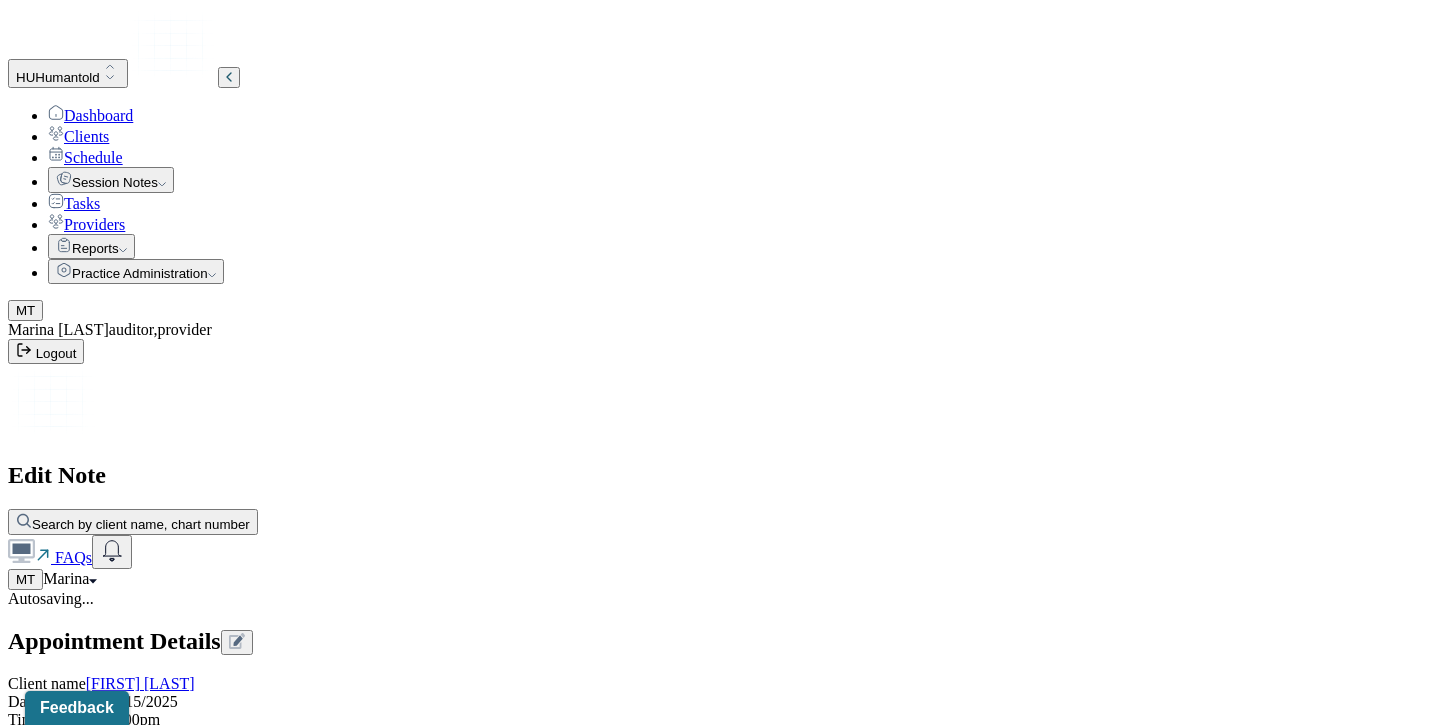 drag, startPoint x: 909, startPoint y: 393, endPoint x: 369, endPoint y: 380, distance: 540.15643 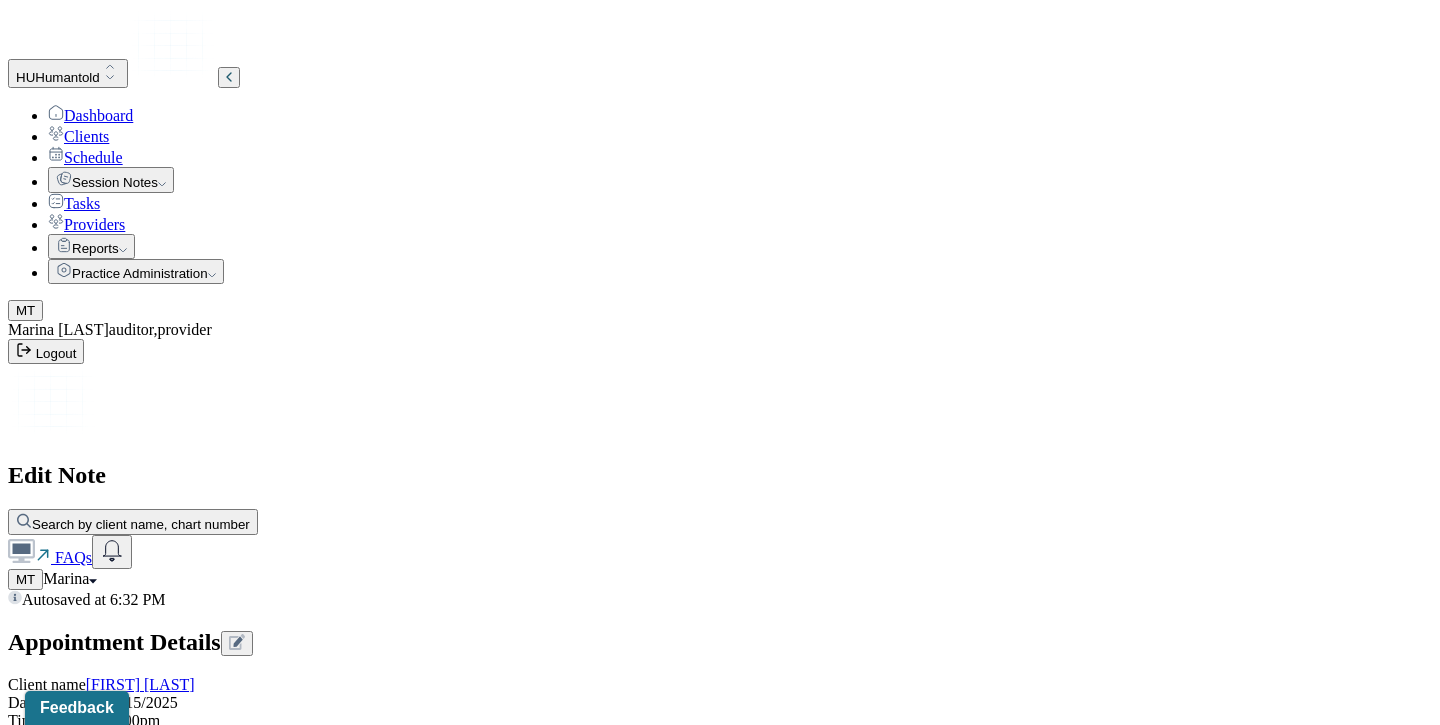 type on "Client was engaged and reflective during session. He appeared fatigued but emotionally grounded. Demonstrated insight into behavioral patterns and a desire to cultivate healthier family dynamics." 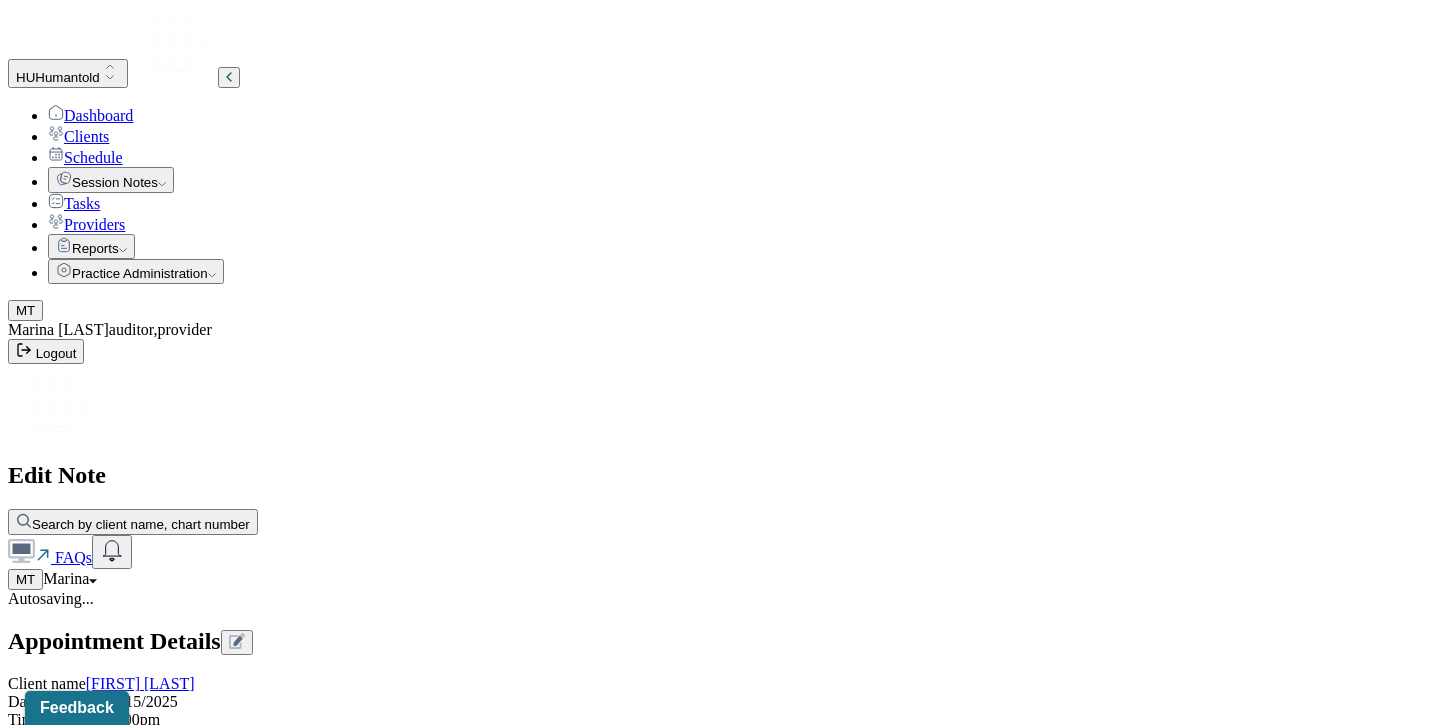 type on "Client continues to experience elevated work-related stress and anxiety, exacerbated by an intense and irregular work schedule. Despite this, he is demonstrating increased emotional self-awareness and growth in interpersonal boundaries, particularly in family dynamics. Emotional exhaustion is present but client shows strong motivation for stress management and relational stability. Reinforced strengths and positive behaviors that support connection and co-regulation within the family system." 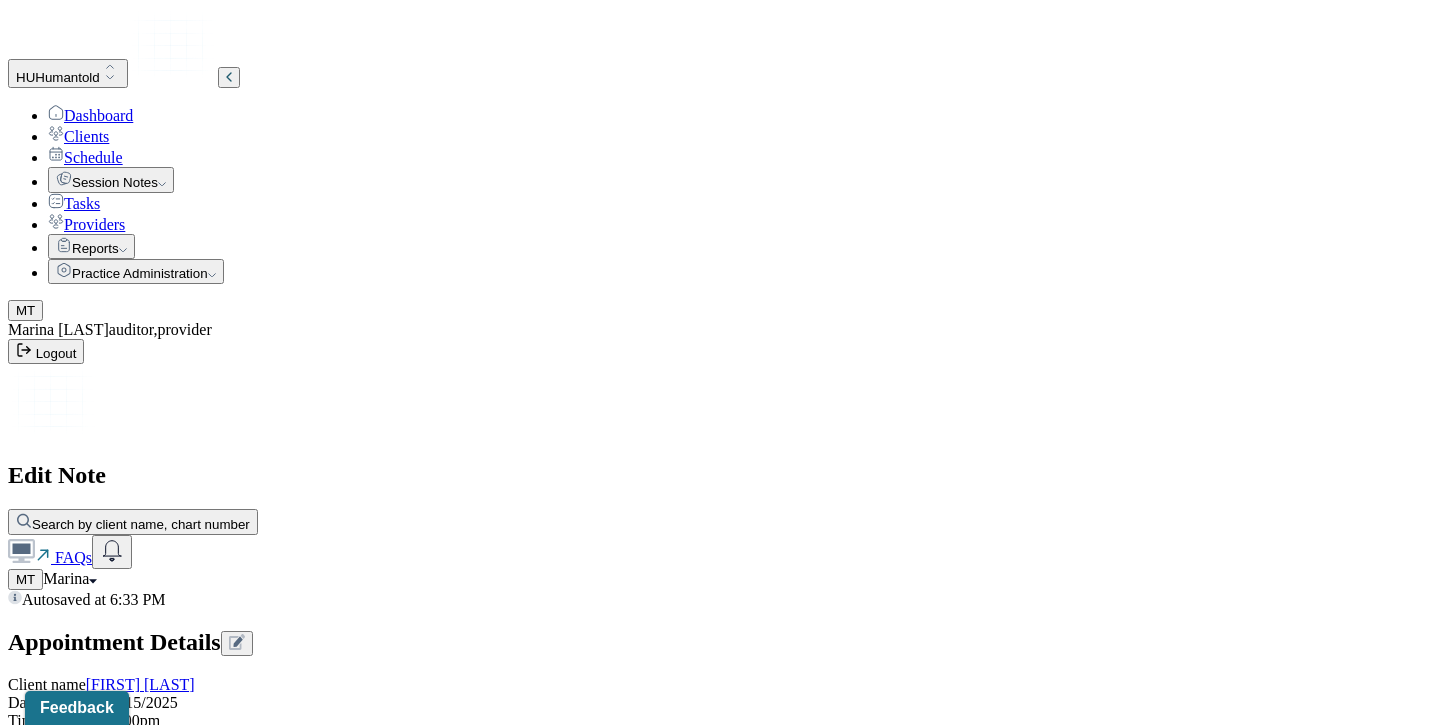 scroll, scrollTop: 3448, scrollLeft: 0, axis: vertical 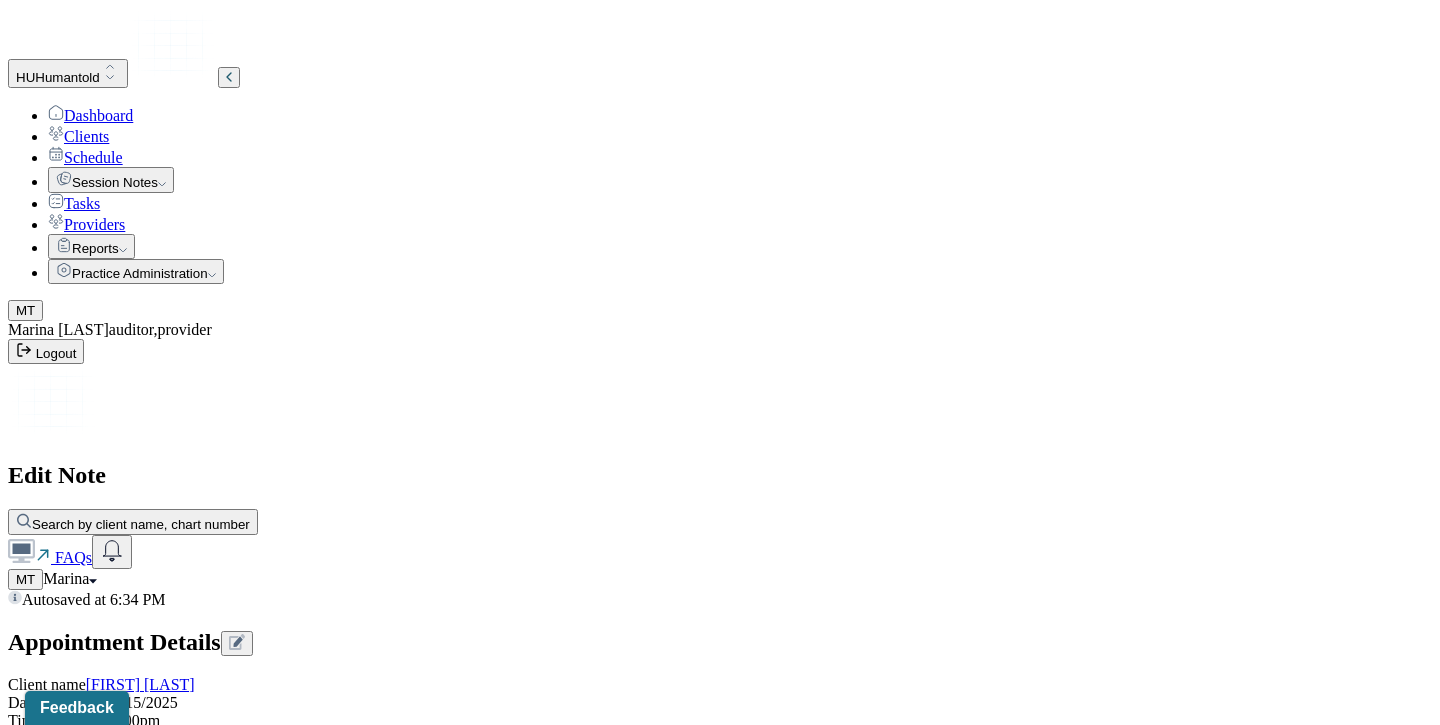 type on "In progress; Supported client in maintaining healthy emotional boundaries in family dynamics." 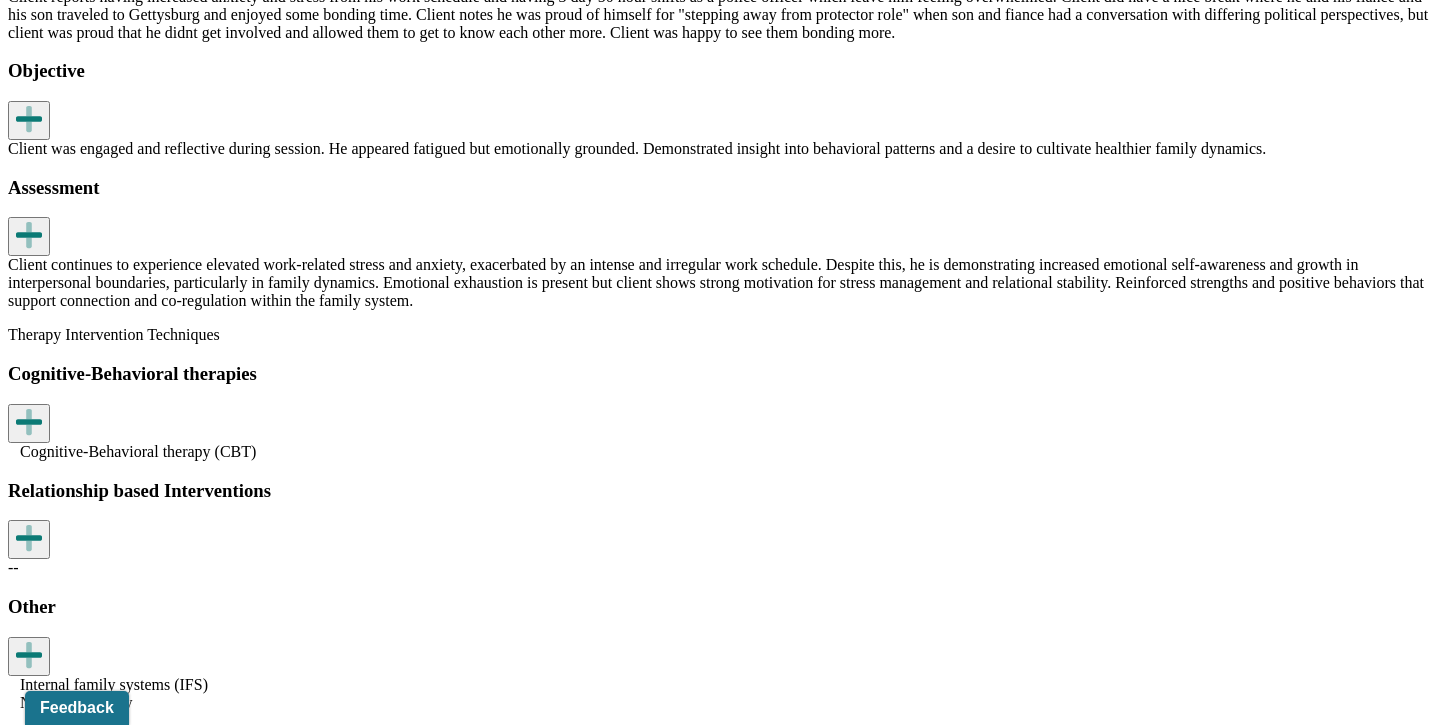 scroll, scrollTop: 3040, scrollLeft: 0, axis: vertical 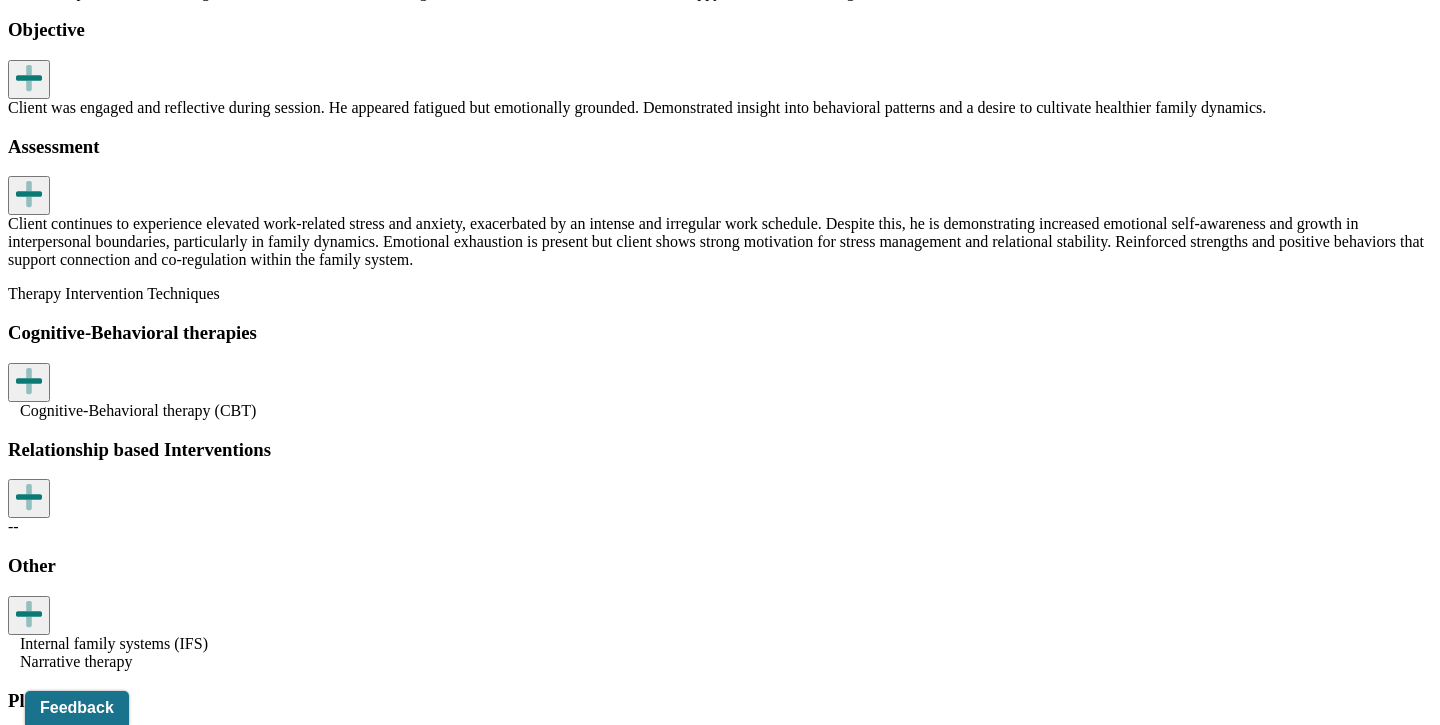 click on "Dashboard" at bounding box center (90, -2925) 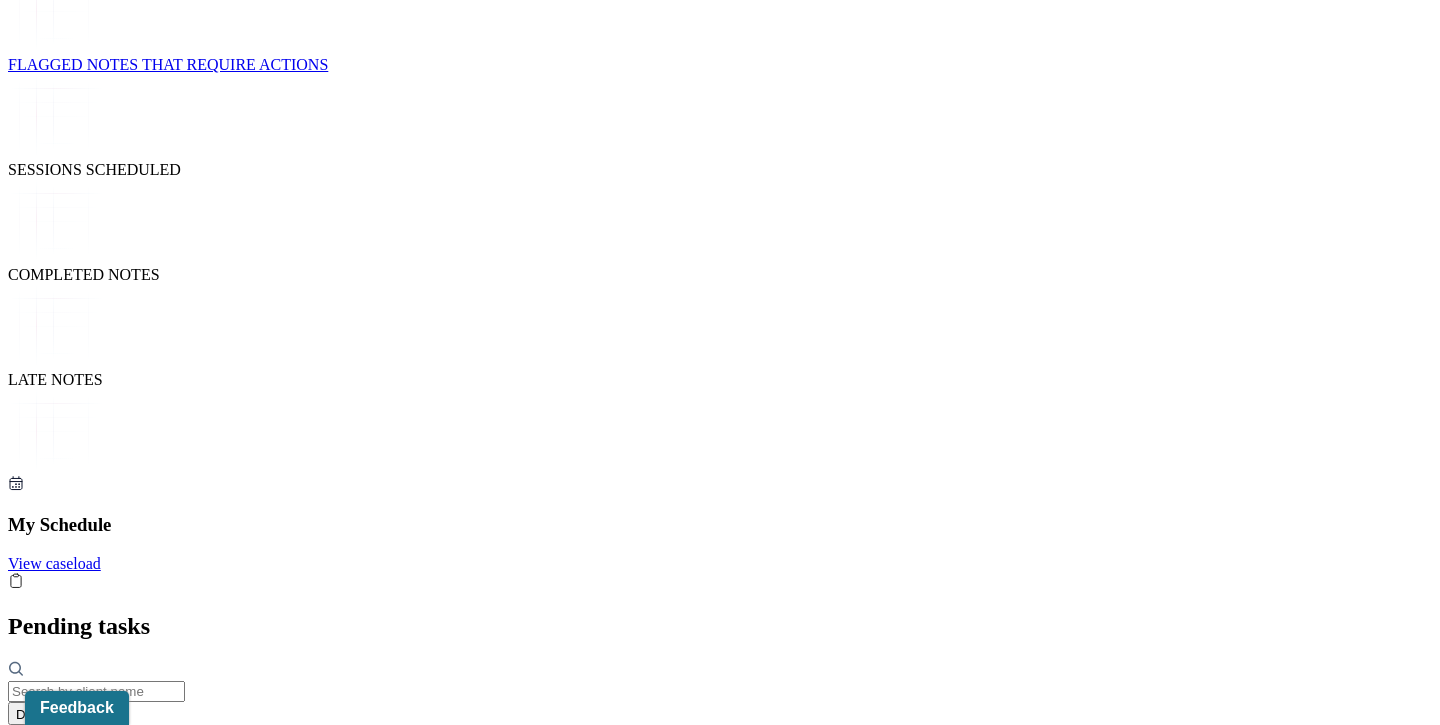 scroll, scrollTop: 440, scrollLeft: 0, axis: vertical 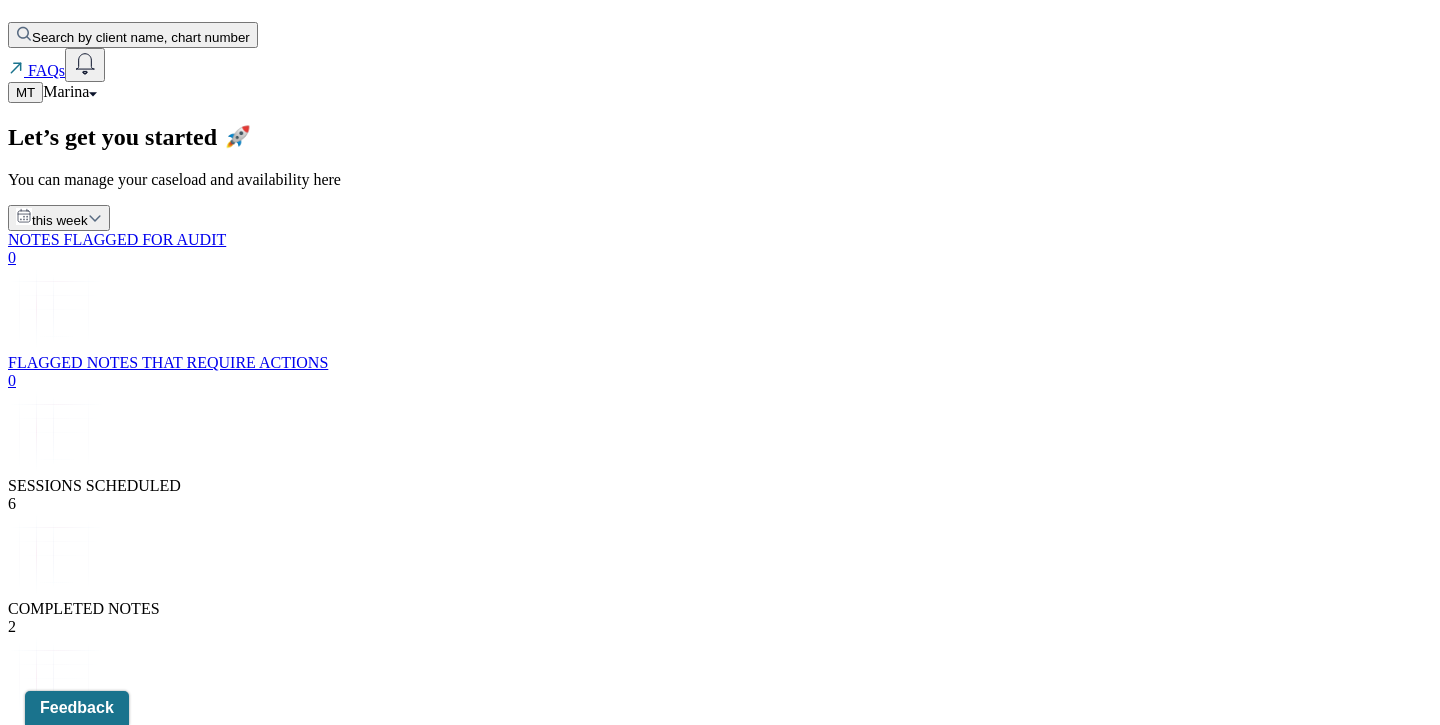 click on "Session Notes" at bounding box center (111, -260) 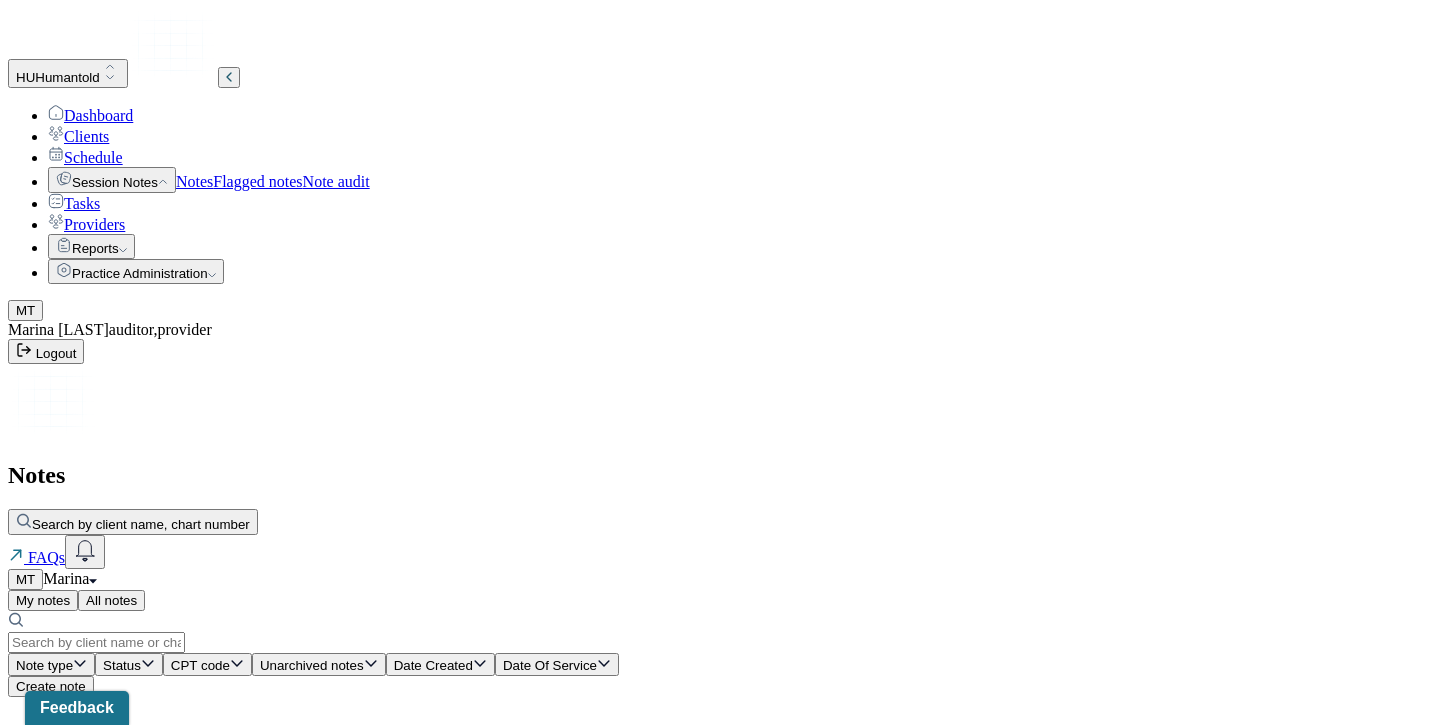 scroll, scrollTop: 0, scrollLeft: 0, axis: both 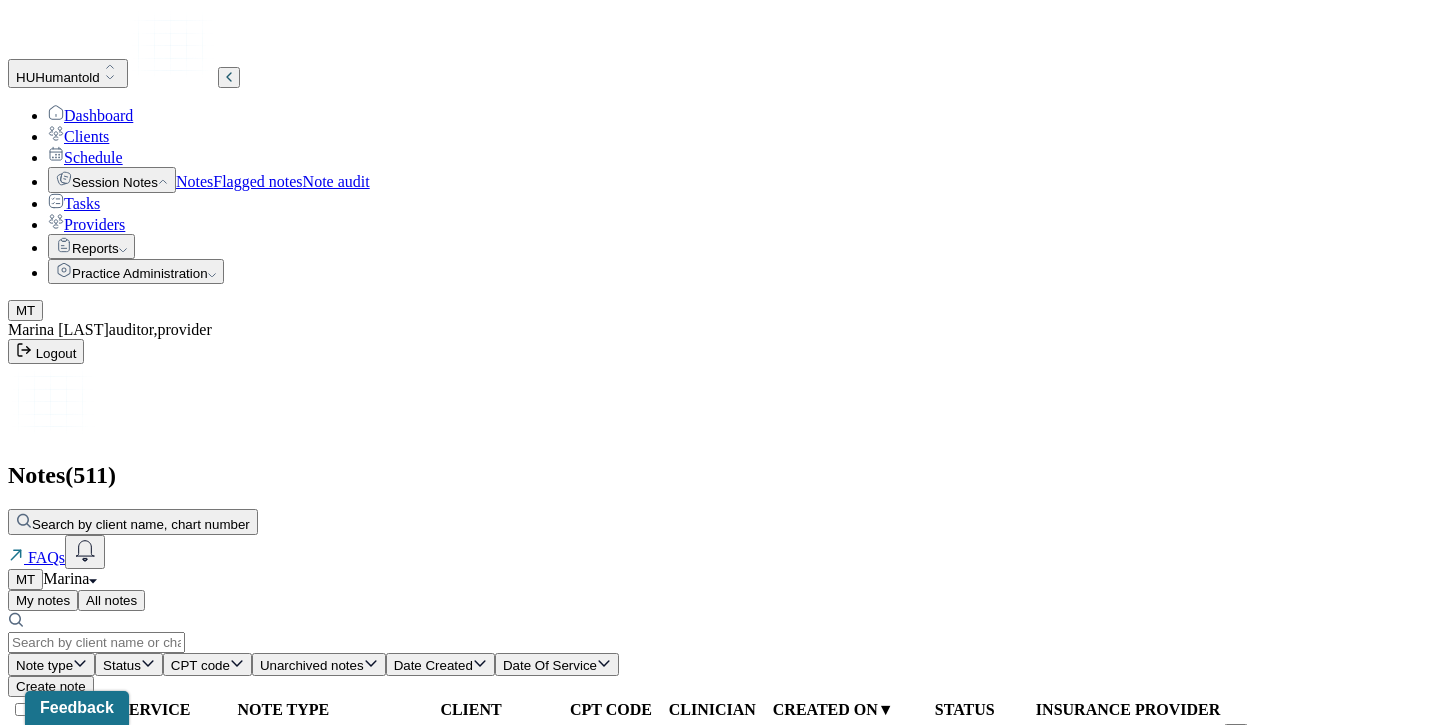 click on "Create note" at bounding box center (51, 686) 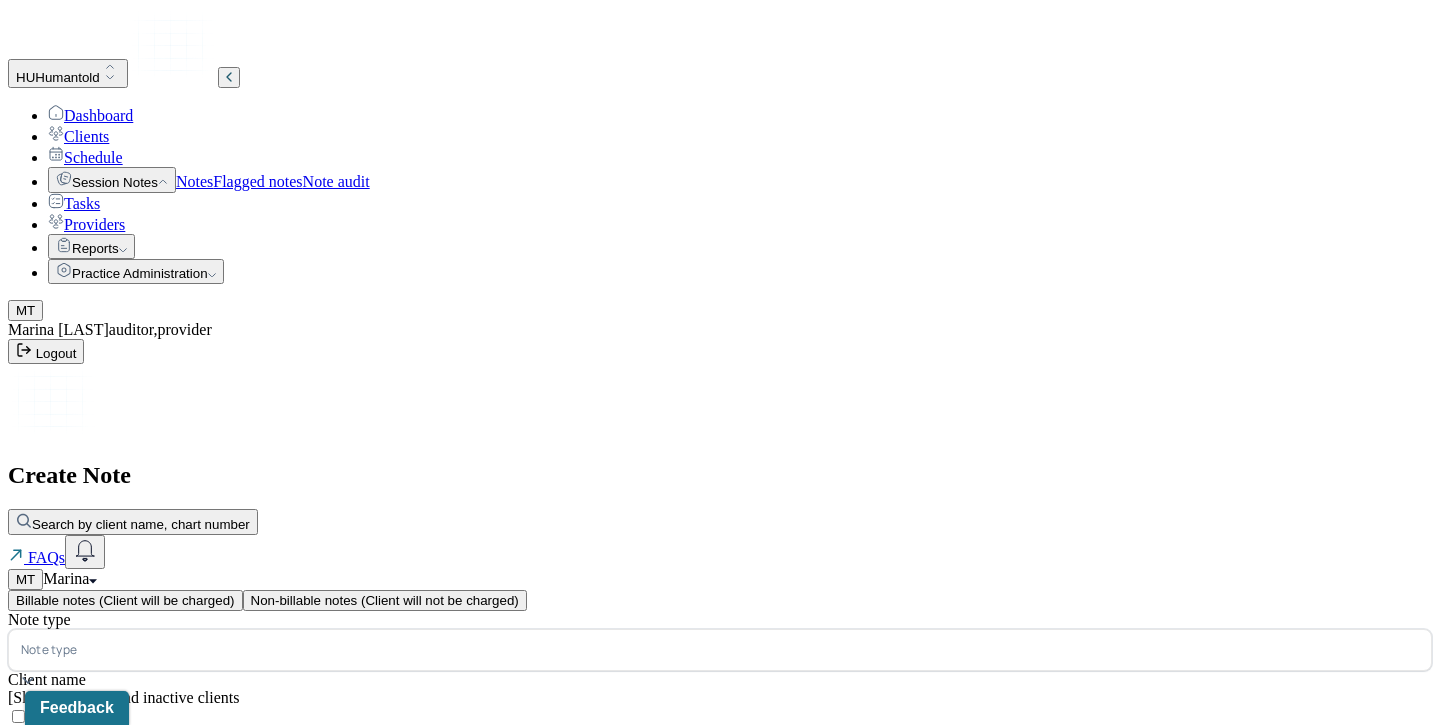 click at bounding box center [750, 650] 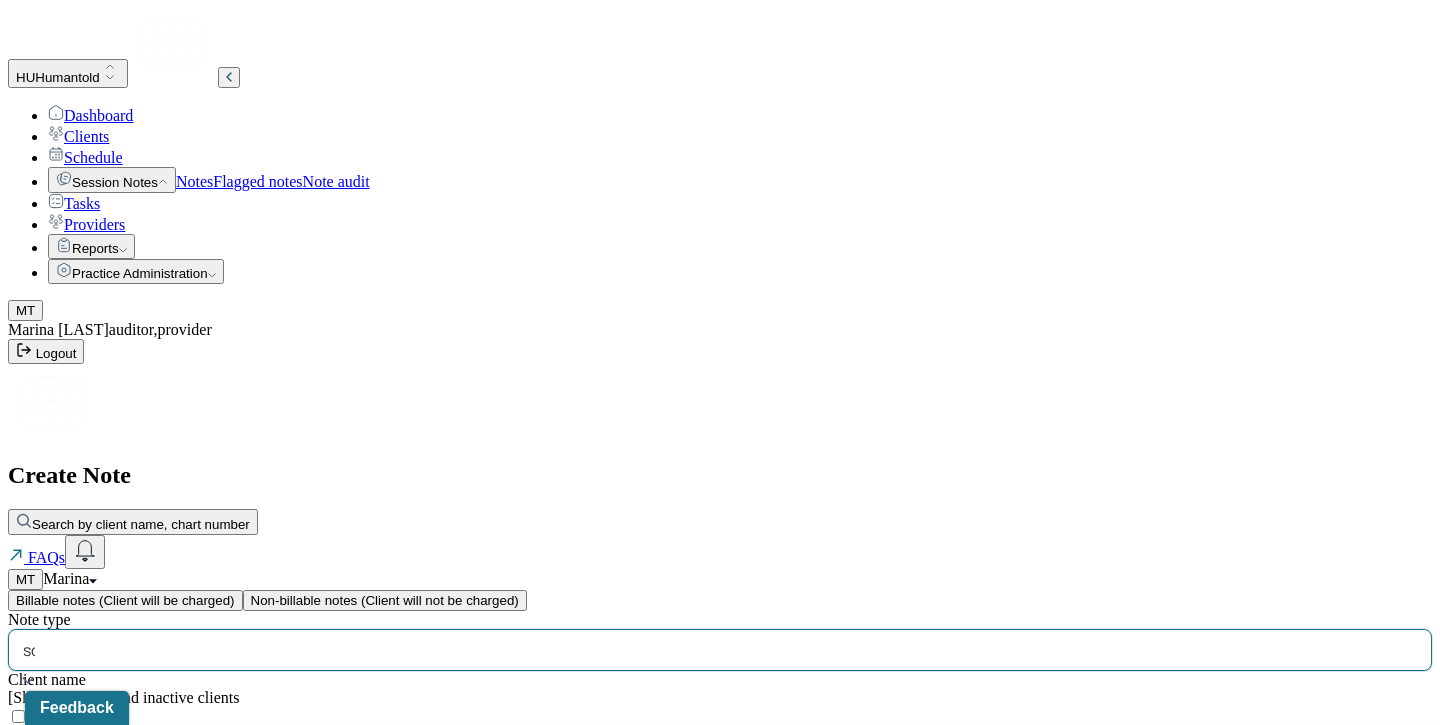 type on "soa" 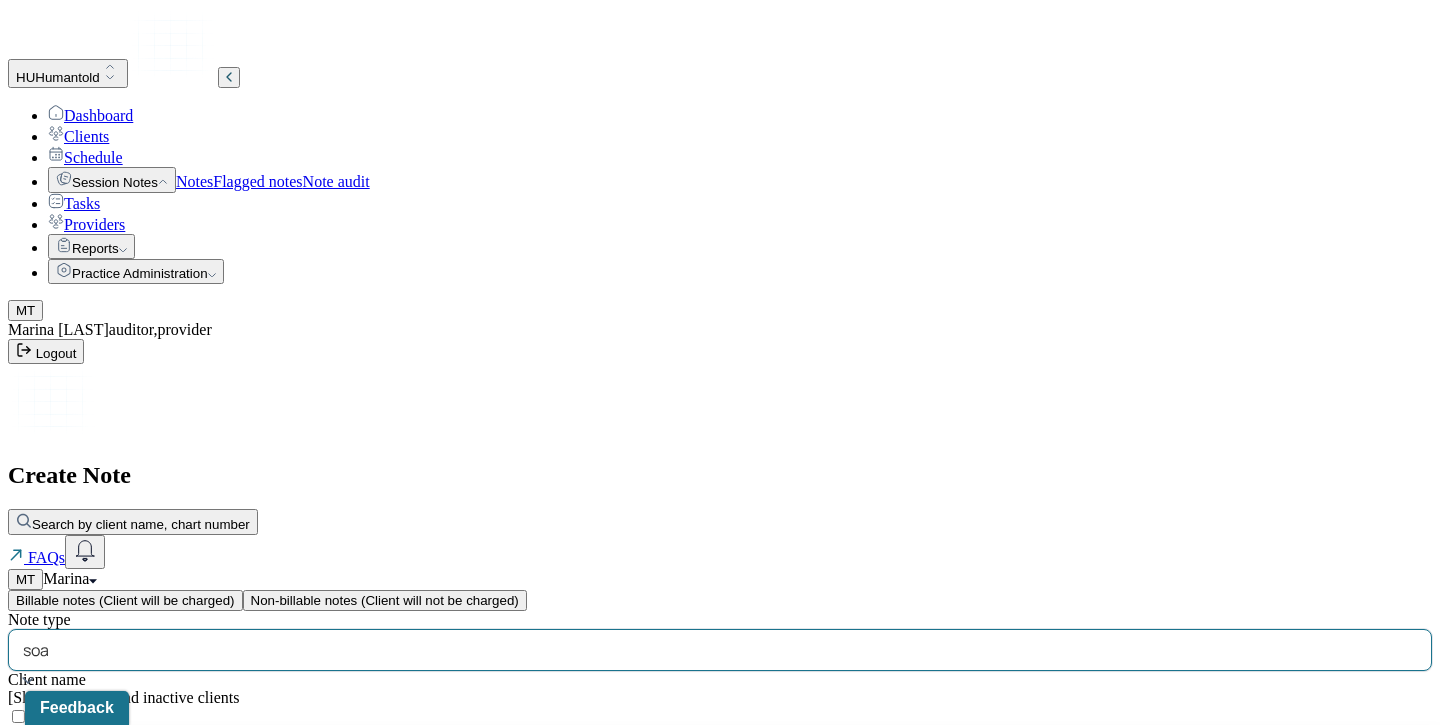 click on "Individual soap note" at bounding box center (728, 805) 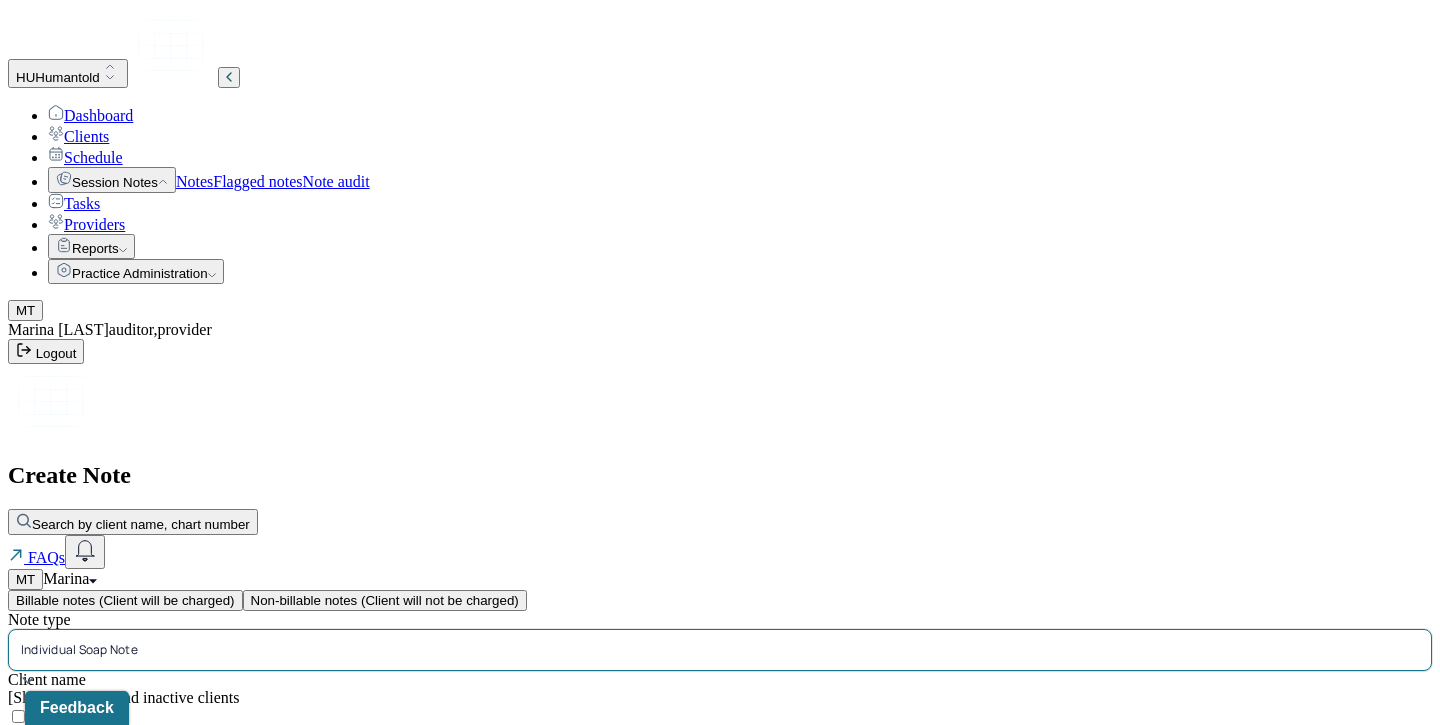 click at bounding box center (755, 766) 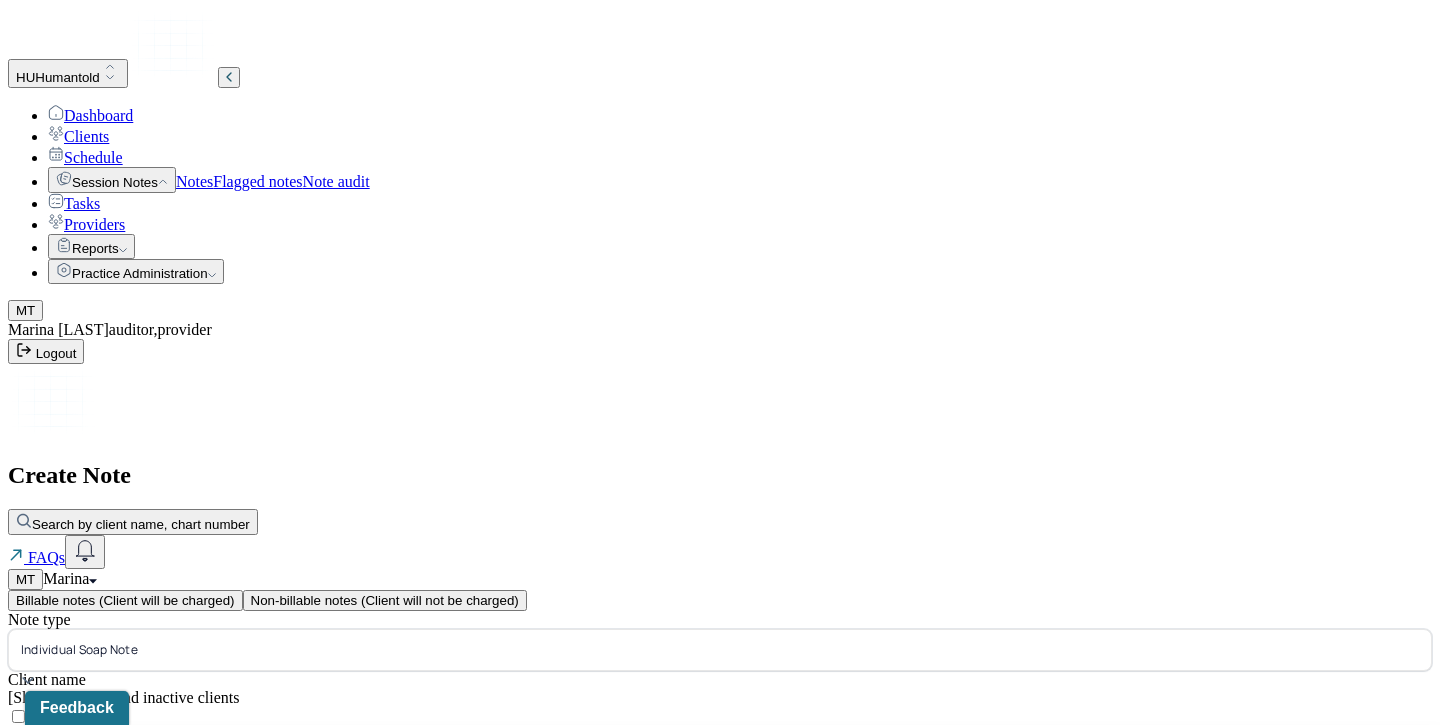 type on "ka" 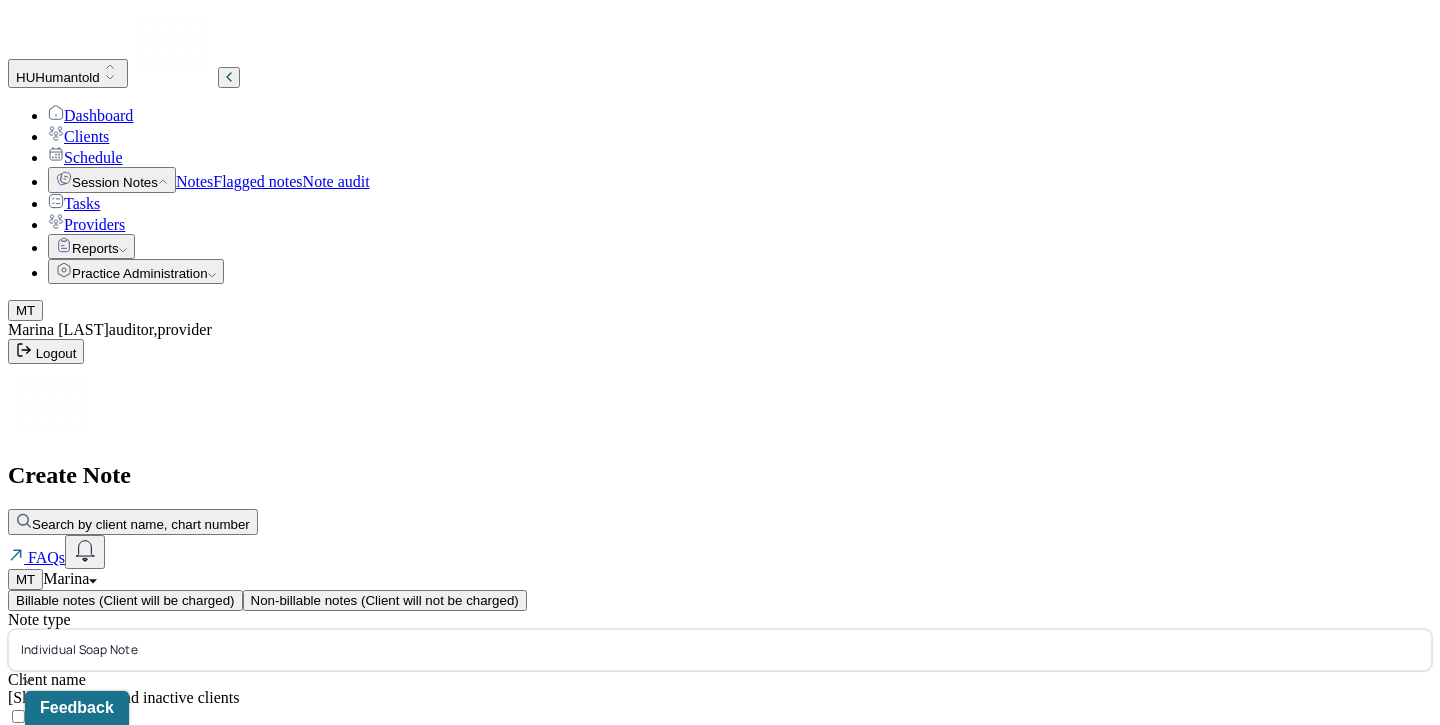 scroll, scrollTop: 104, scrollLeft: 0, axis: vertical 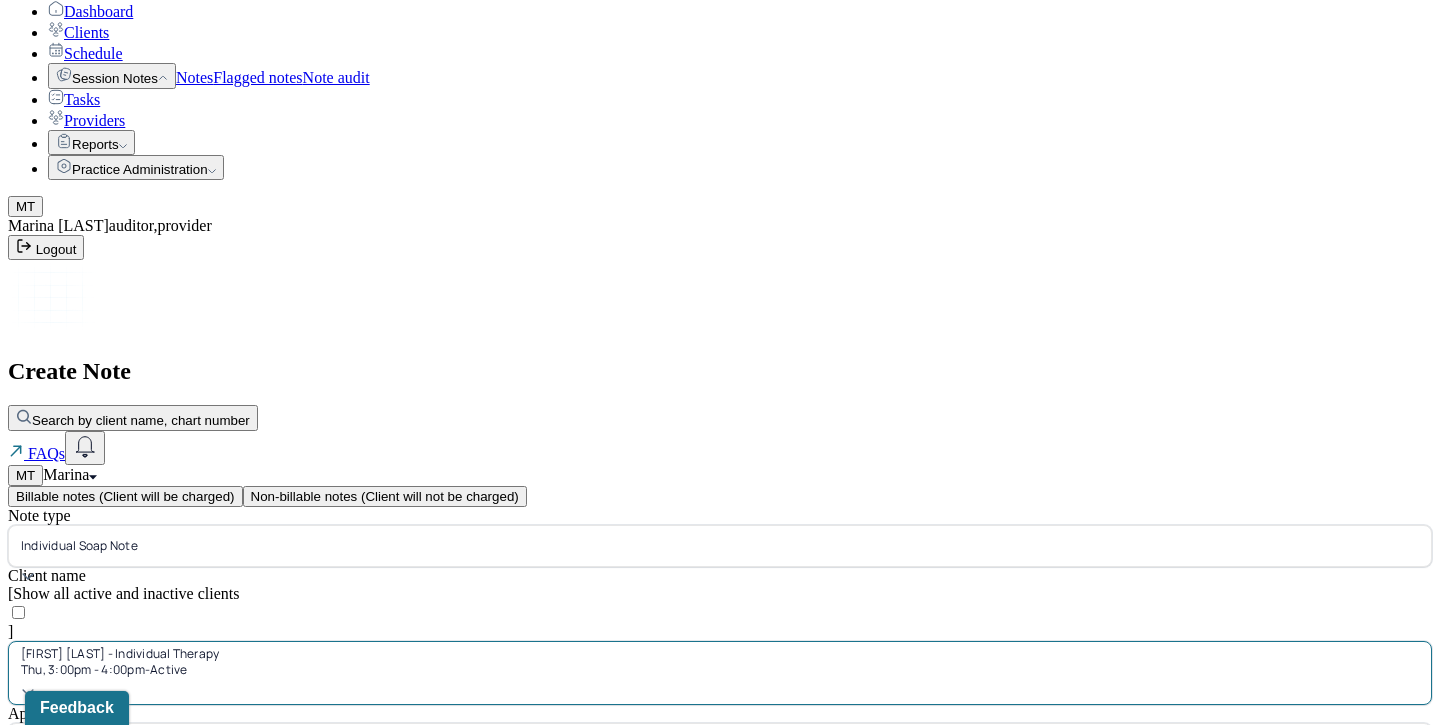 click on "Jul 10, 2025" at bounding box center [96, 840] 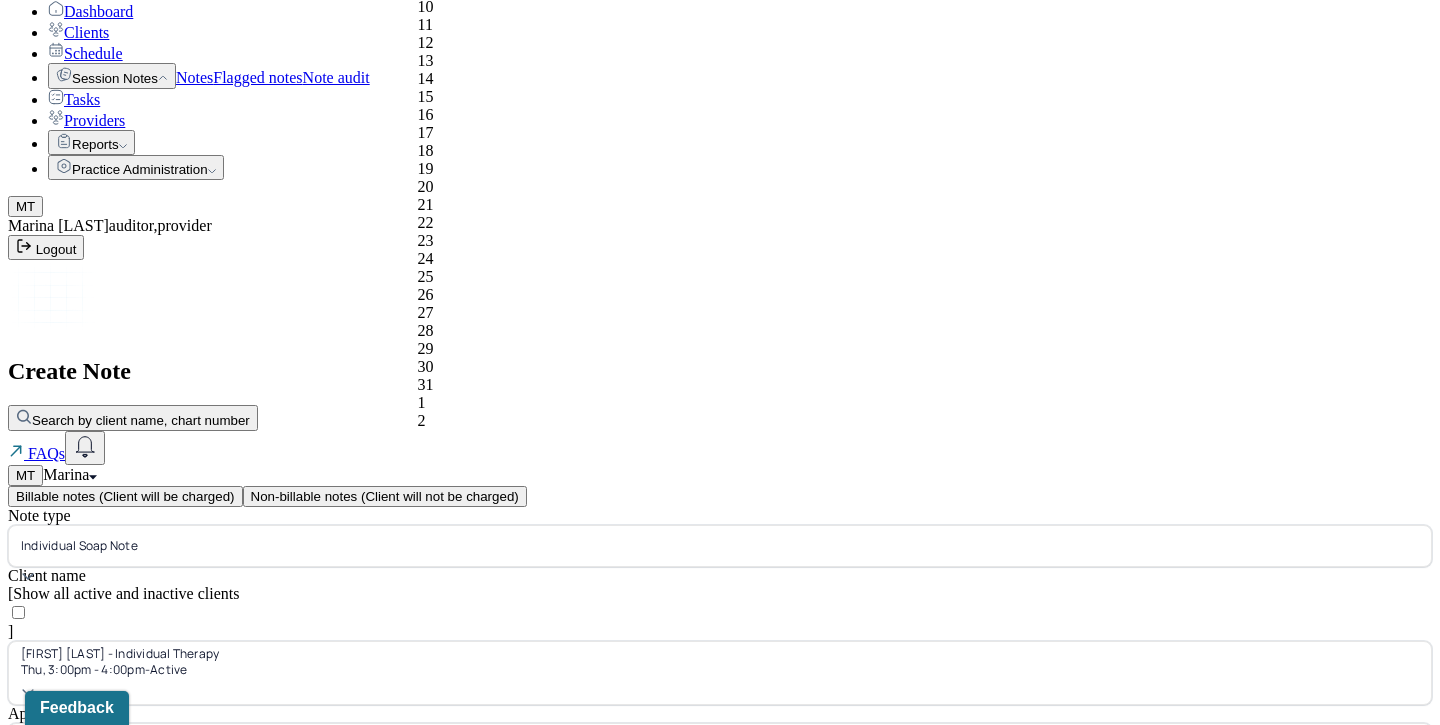 click on "15" at bounding box center (514, 97) 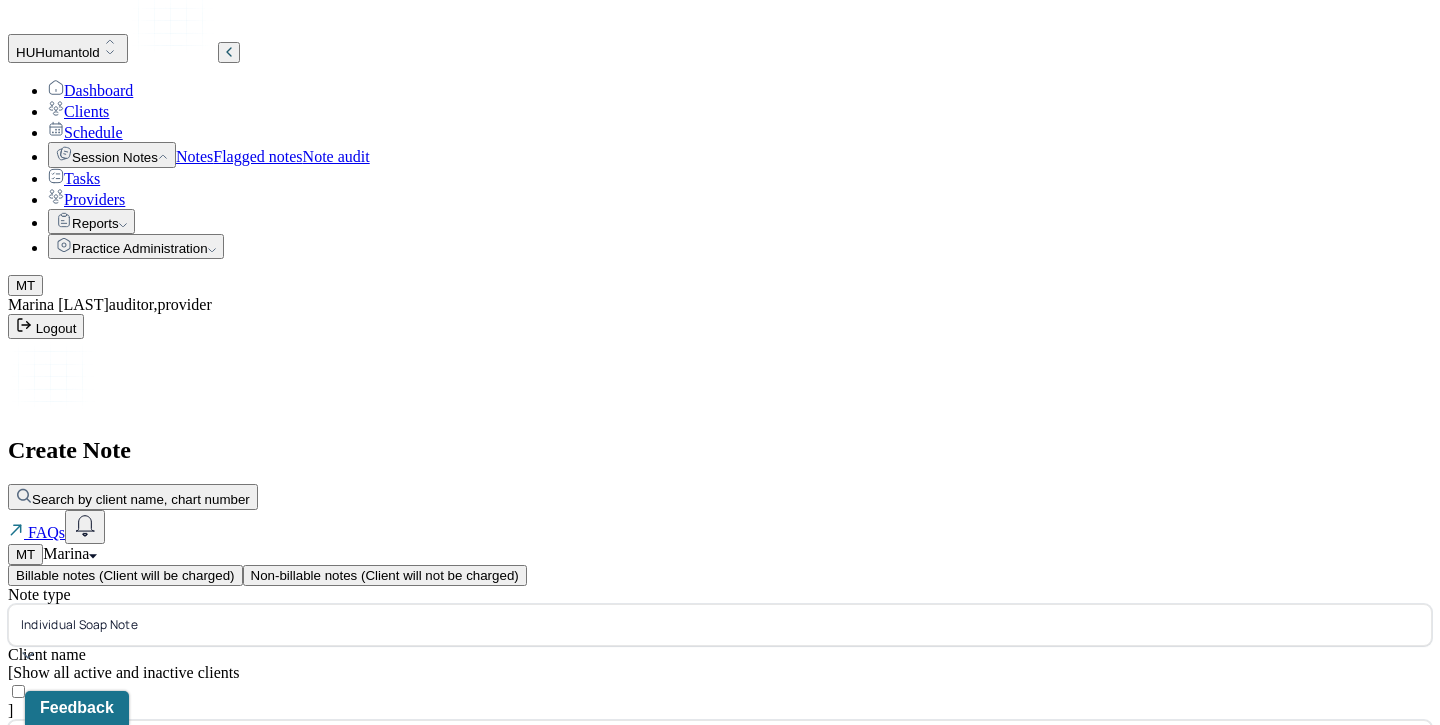 scroll, scrollTop: 2, scrollLeft: 0, axis: vertical 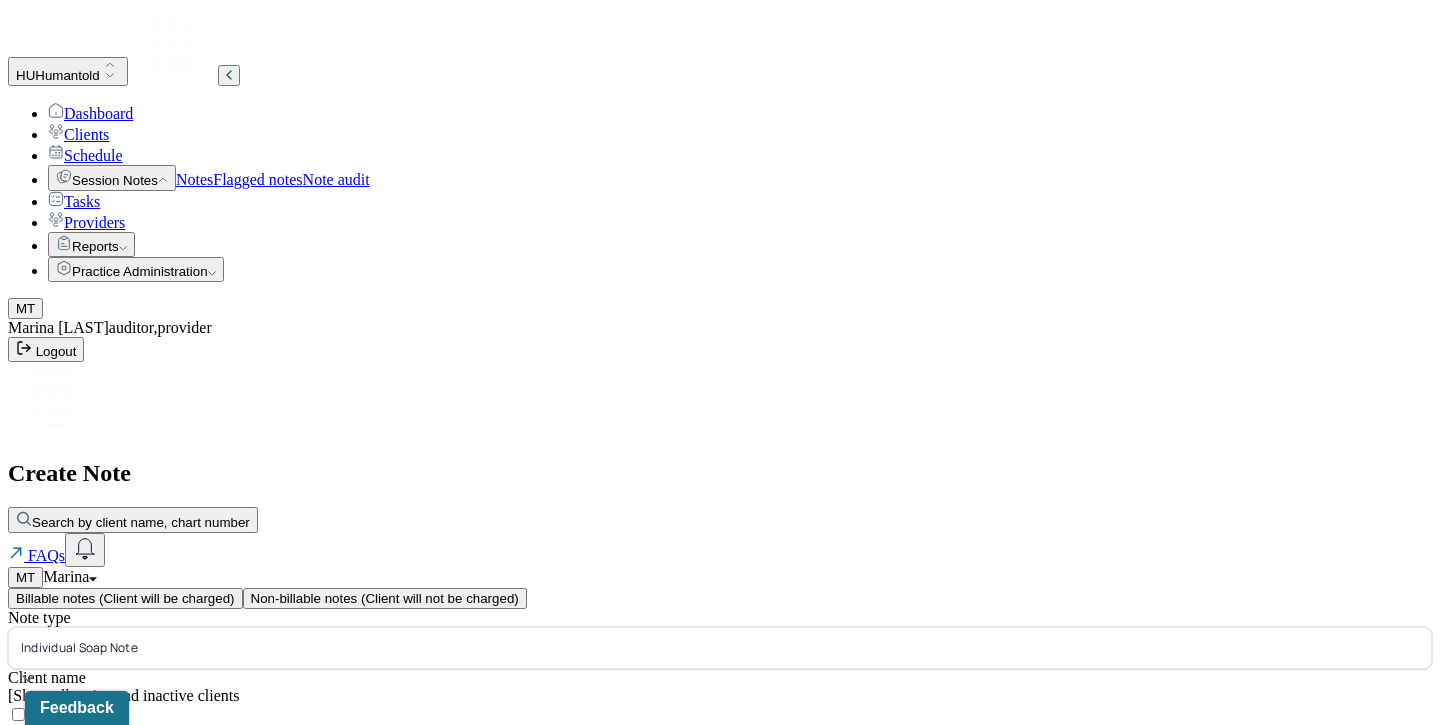 click on "15:00" at bounding box center [52, 956] 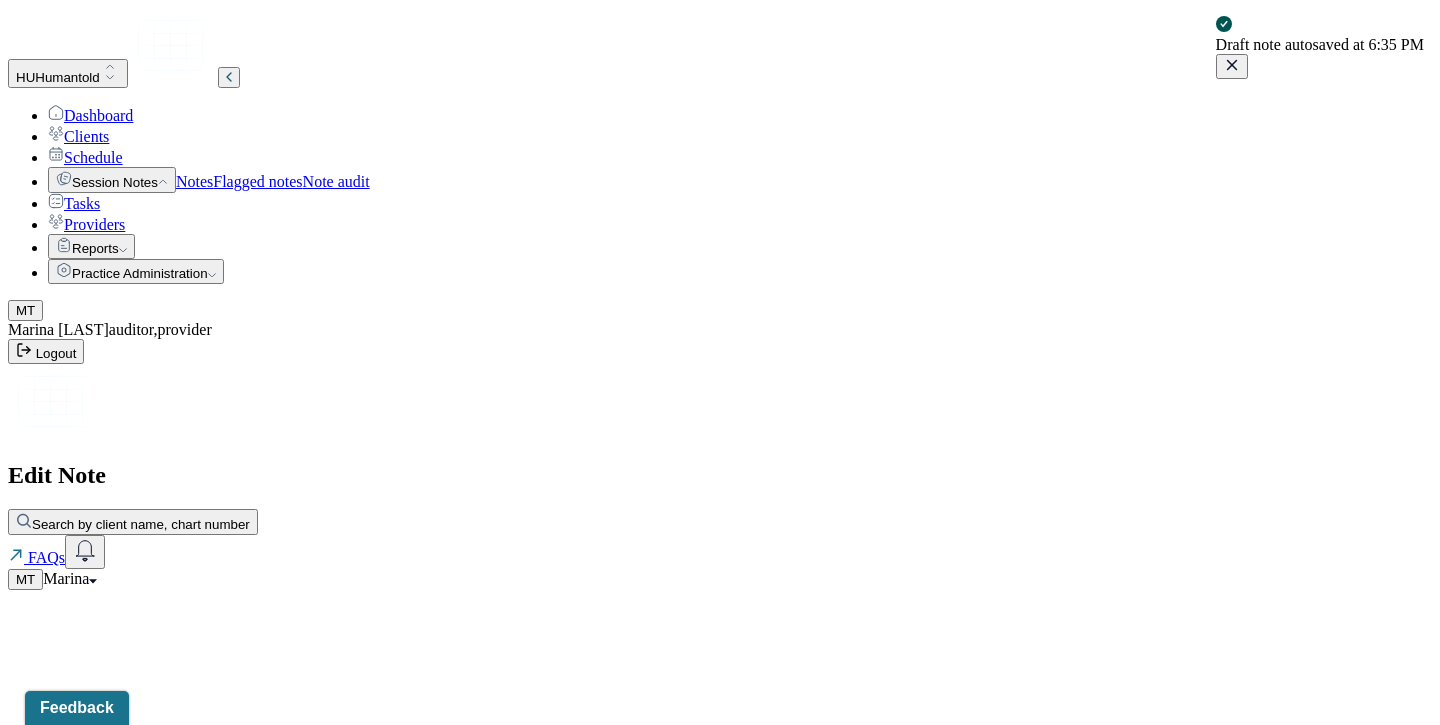scroll, scrollTop: 0, scrollLeft: 0, axis: both 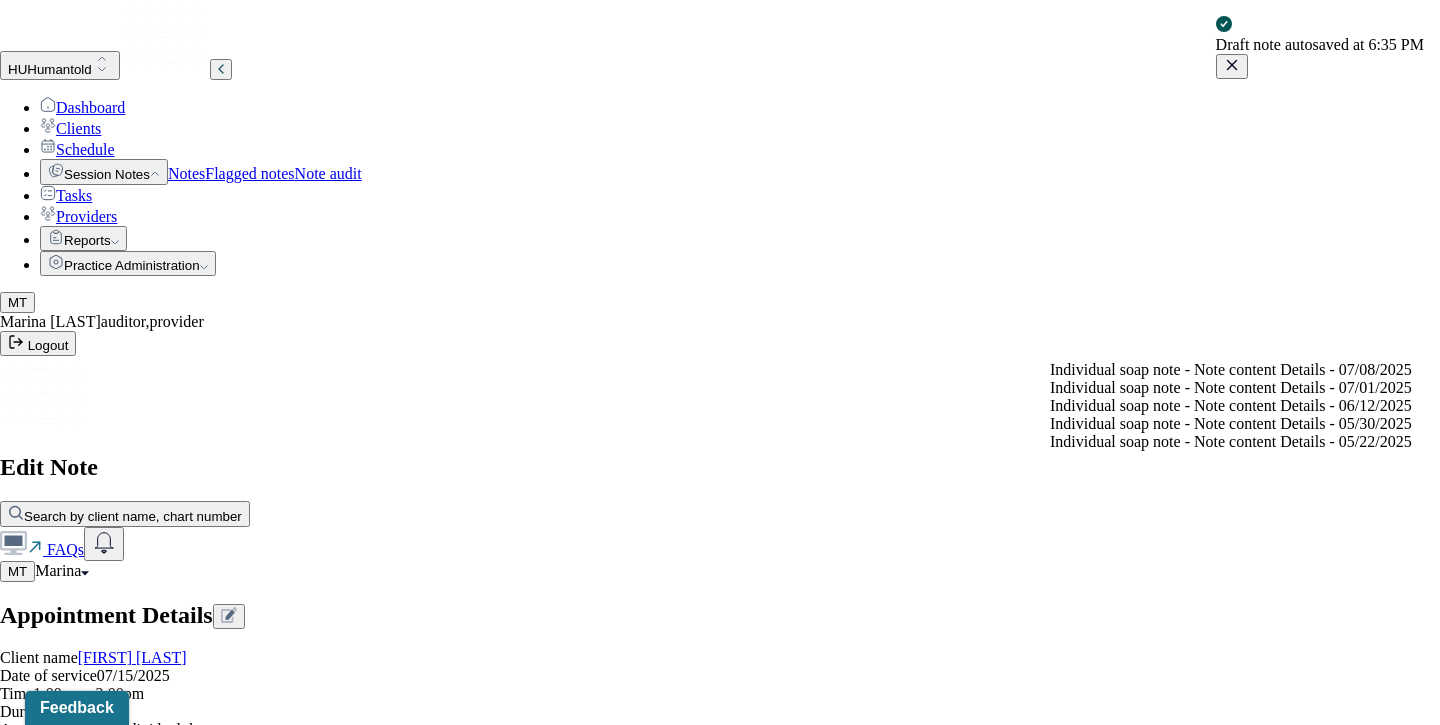 click on "Load previous session note" at bounding box center (96, 936) 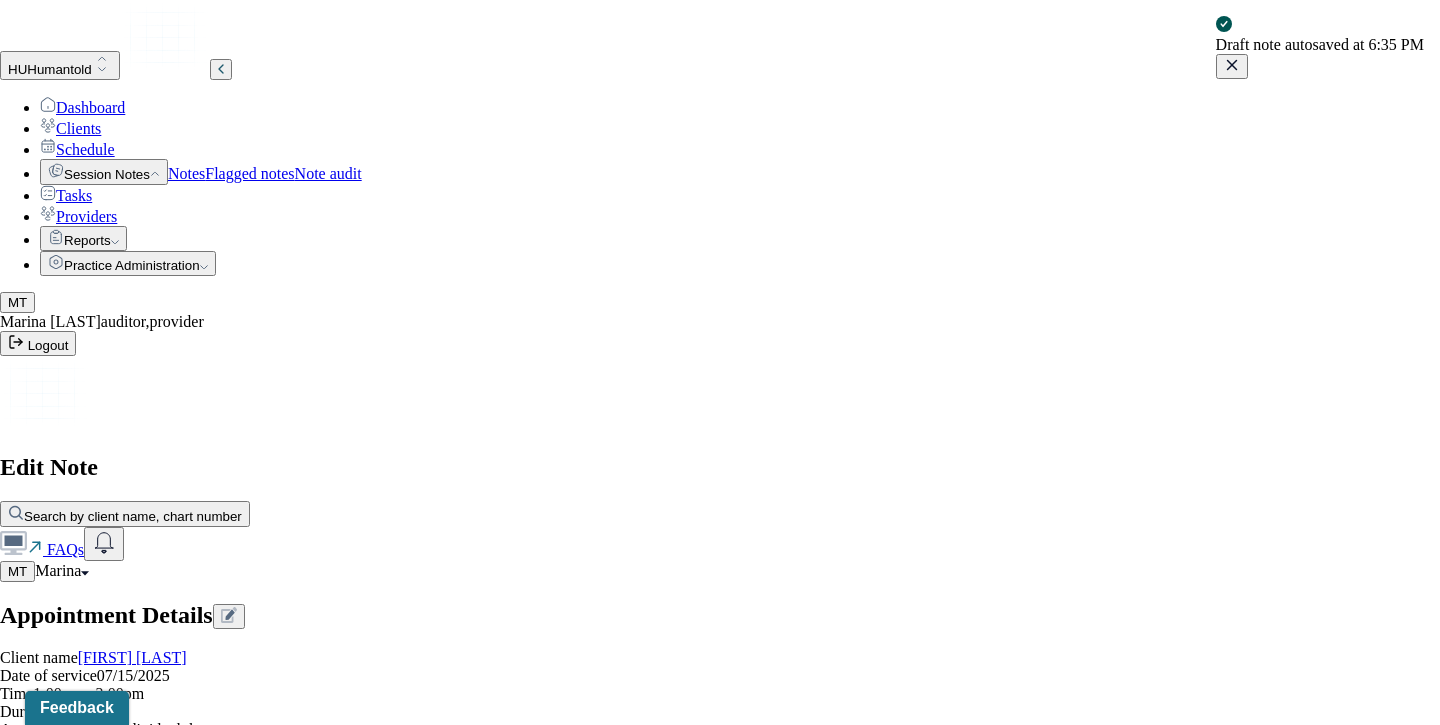 click on "Yes, Load Previous Note" at bounding box center (139, 4247) 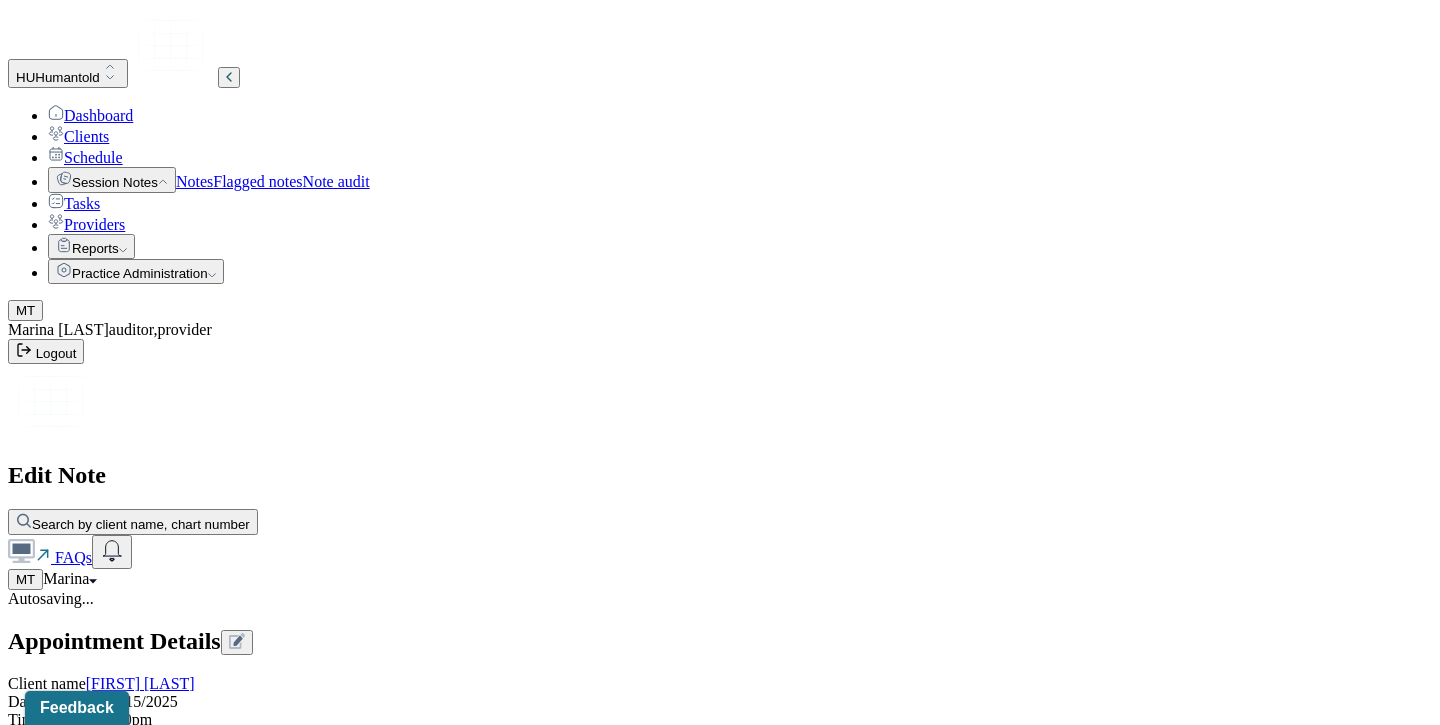 scroll, scrollTop: 2920, scrollLeft: 0, axis: vertical 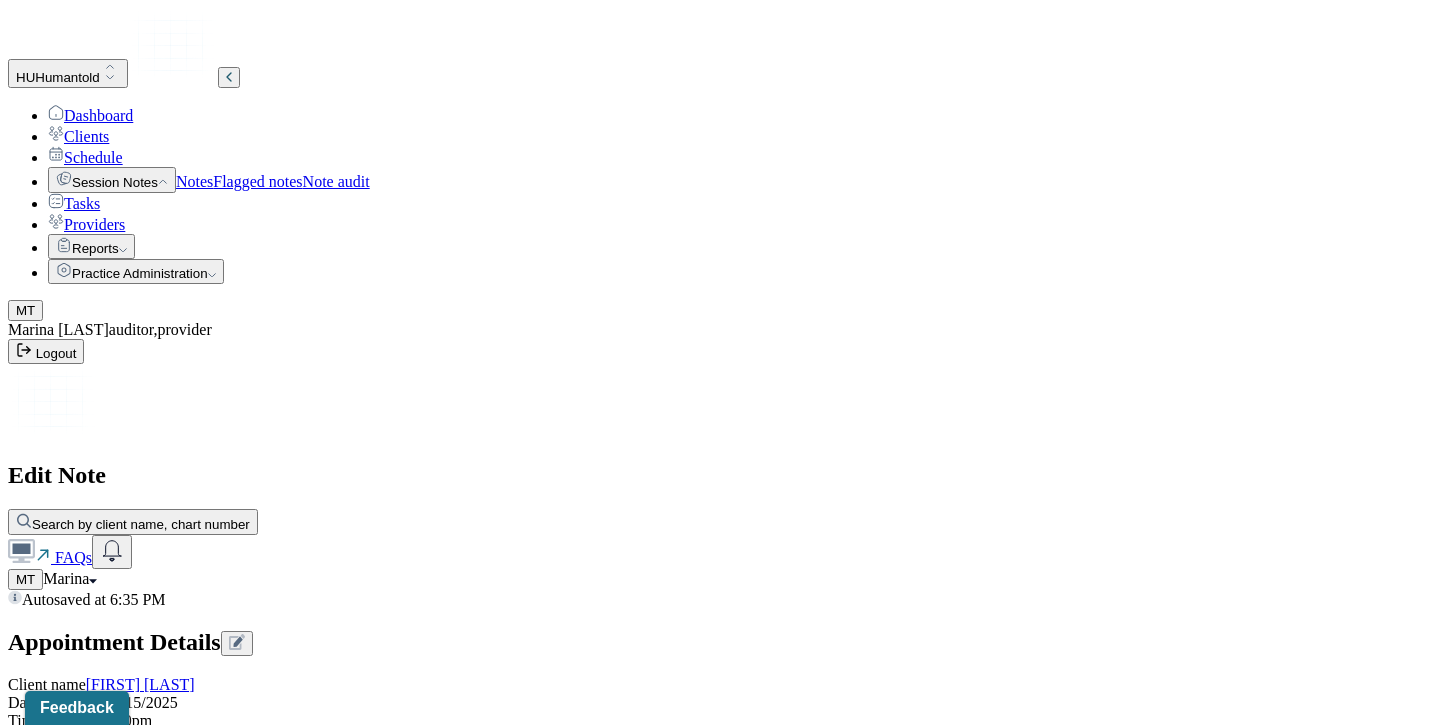 click on "Client's prognosis remains unchanged since last session, dated 7/1/25.
Client has a good prognosis, indicated by their understanding of anxiety and depression symptoms. Client is likely to respond well to continued CBT, Supportive Grief Therapy, EMDR to reprocess loss, and increased psychoeducation to help understand triggers and symptom management and how this impacts her role as mother, spouse, and with self." at bounding box center [88, 3521] 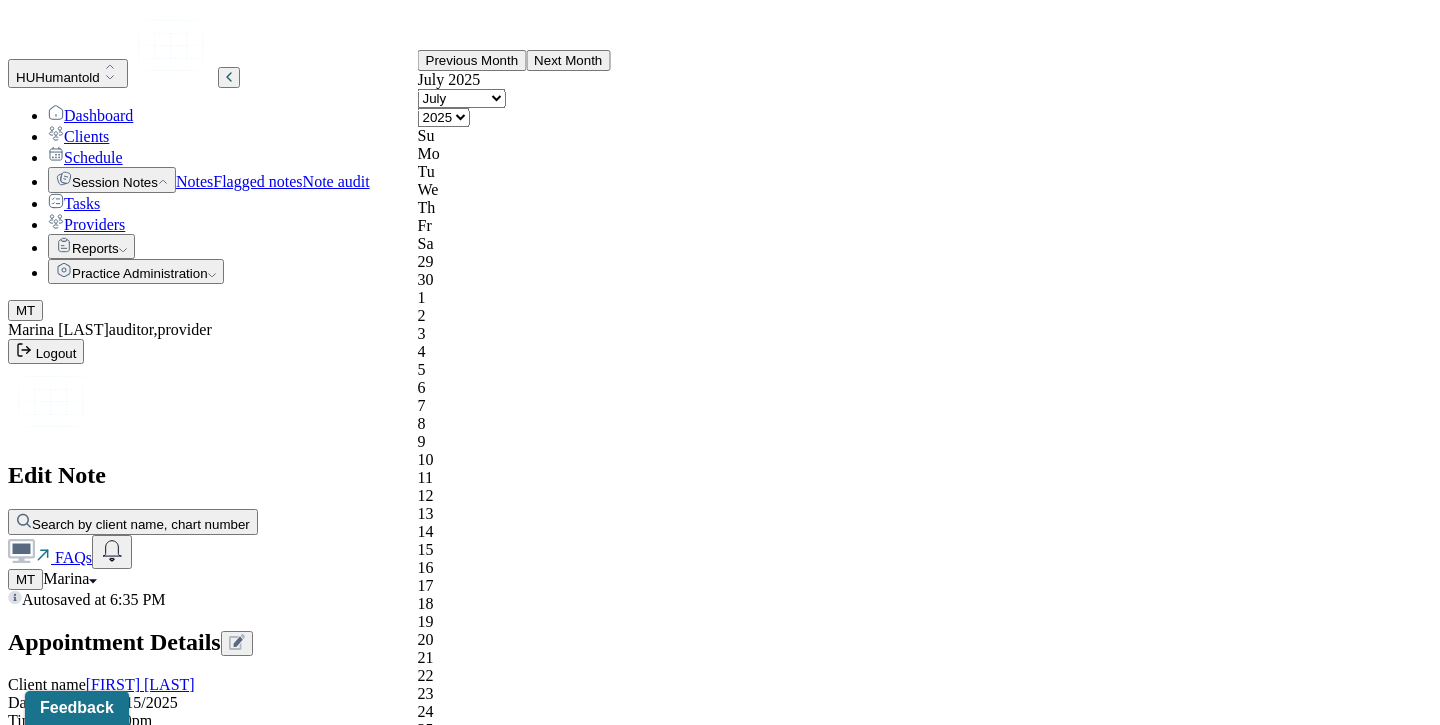 click on "22" at bounding box center [514, 676] 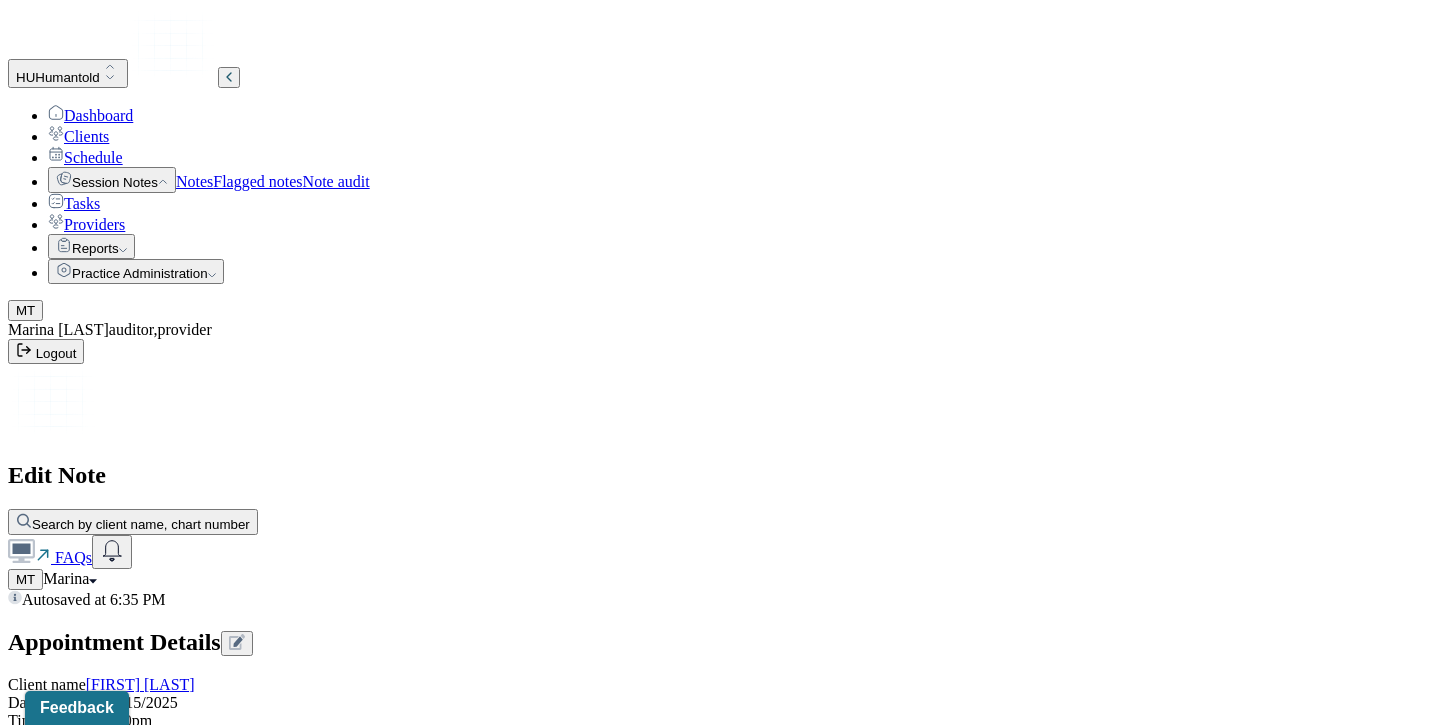 scroll, scrollTop: 2073, scrollLeft: 0, axis: vertical 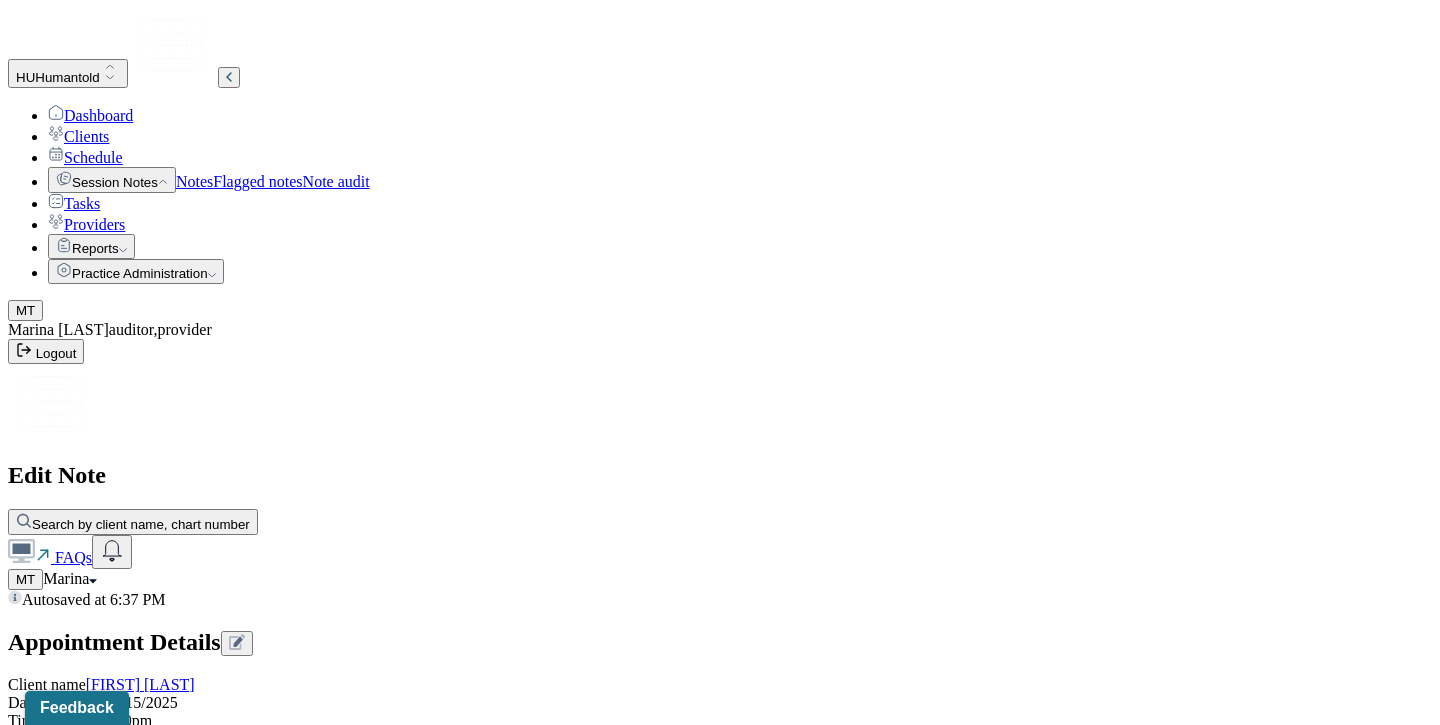click on "Client was more guarded and pensive in session as she reflected on recently having a miscarriage. Though client knew a pregnancy at her age was considered high risk, she felt surprised and unsure of how to process the news especially as she had all her sisters visiting in the last week. CLient reports being surprised that her husband was so open about his sadness and emotions with this news" at bounding box center [88, 2000] 